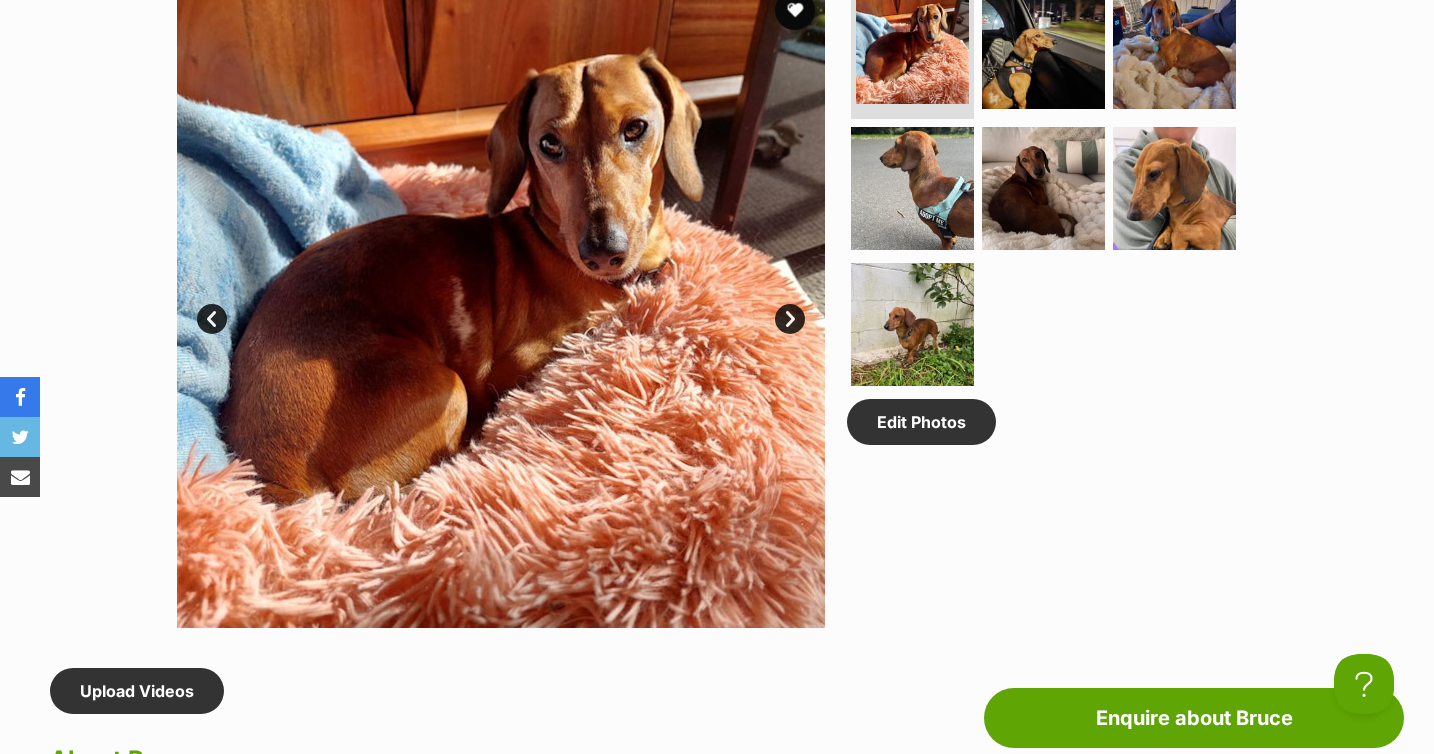 scroll, scrollTop: 881, scrollLeft: 0, axis: vertical 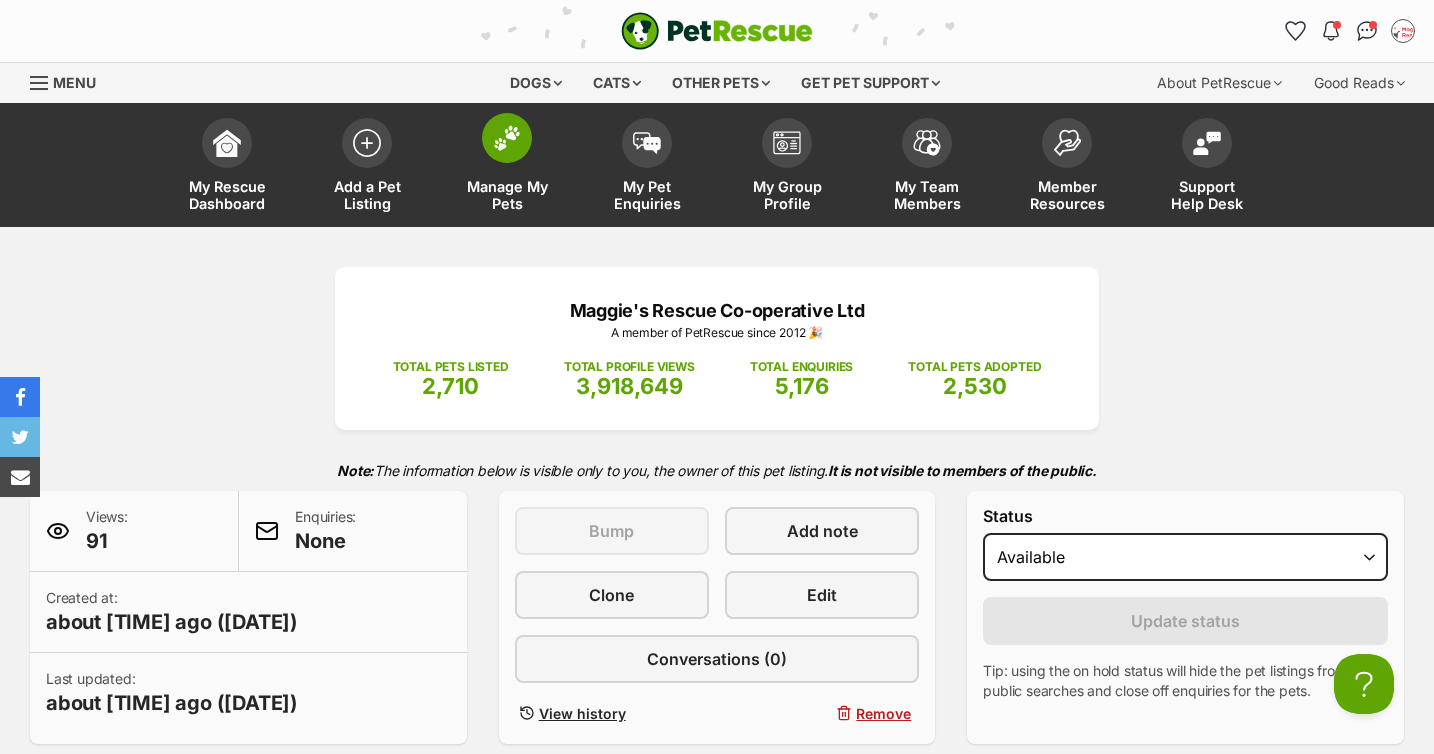 click at bounding box center [507, 138] 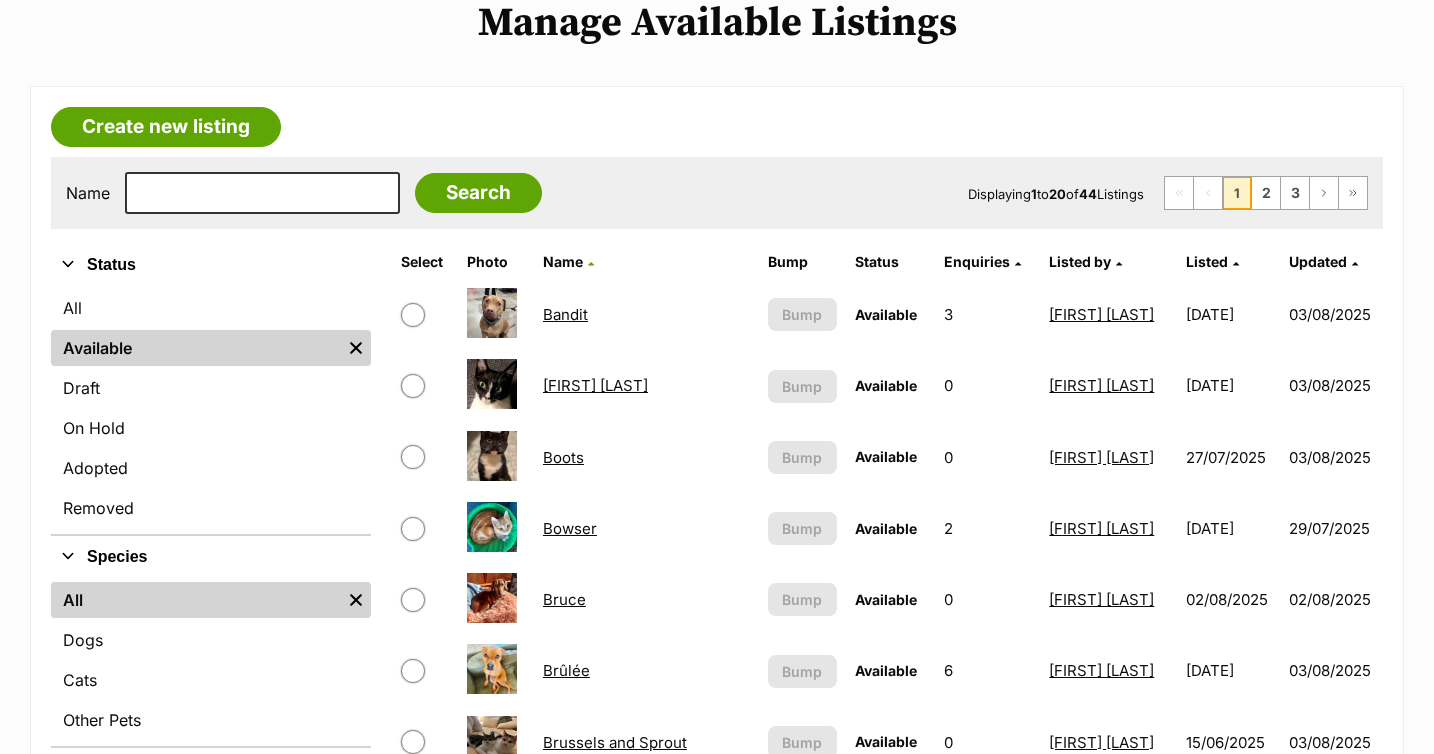scroll, scrollTop: 456, scrollLeft: 0, axis: vertical 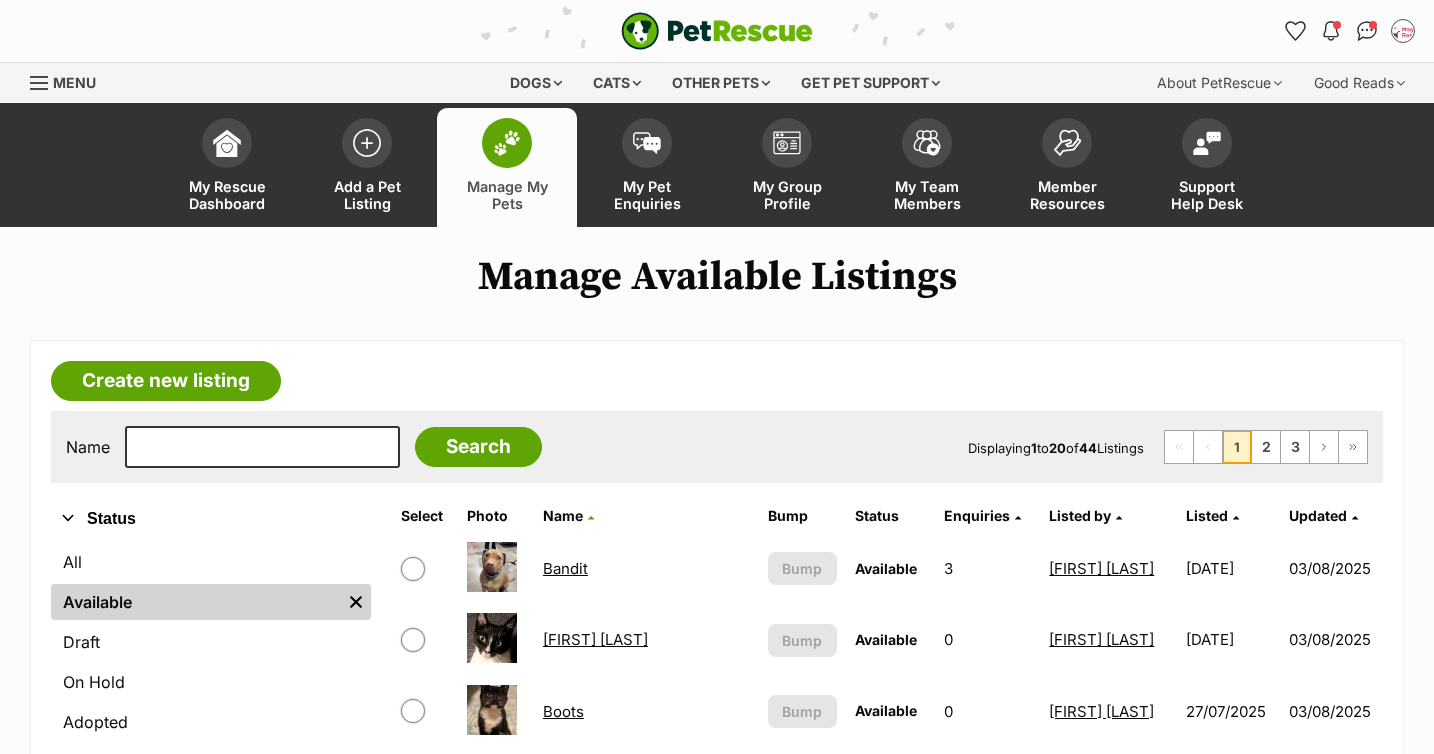 click on "Create new listing
Name
Search
Displaying  1  to  20  of  44  Listings
First Page
Previous Page
1
2
3
Next Page
Last Page
Refine your search
Status
All
Available
Remove filter
Draft
On Hold
Adopted
Removed
Species
All
Remove filter
Dogs
Cats
Other Pets
Bandit
Available
Enquiries:
3
Listed By:
Lisa Brittain
Listed
25/11/2024
Updated
03/08/2025
View
This listing can be bumped in 7 days
Bump
Betty Boop
Available
Enquiries:
0
Listed By:
Elisha Wadick
Listed
16/03/2025
Updated
03/08/2025
View
This listing can be bumped in 7 days" at bounding box center (717, 1294) 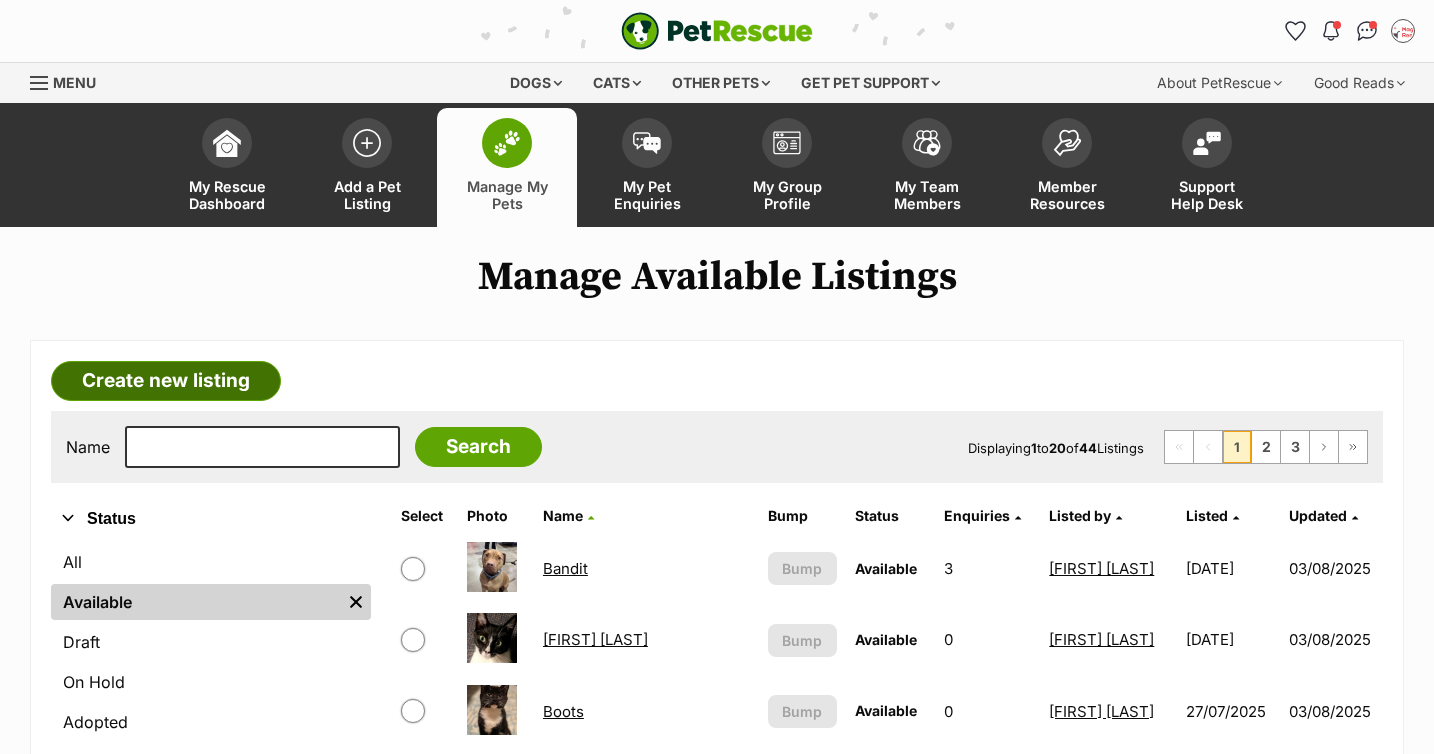 click on "Create new listing" at bounding box center (166, 381) 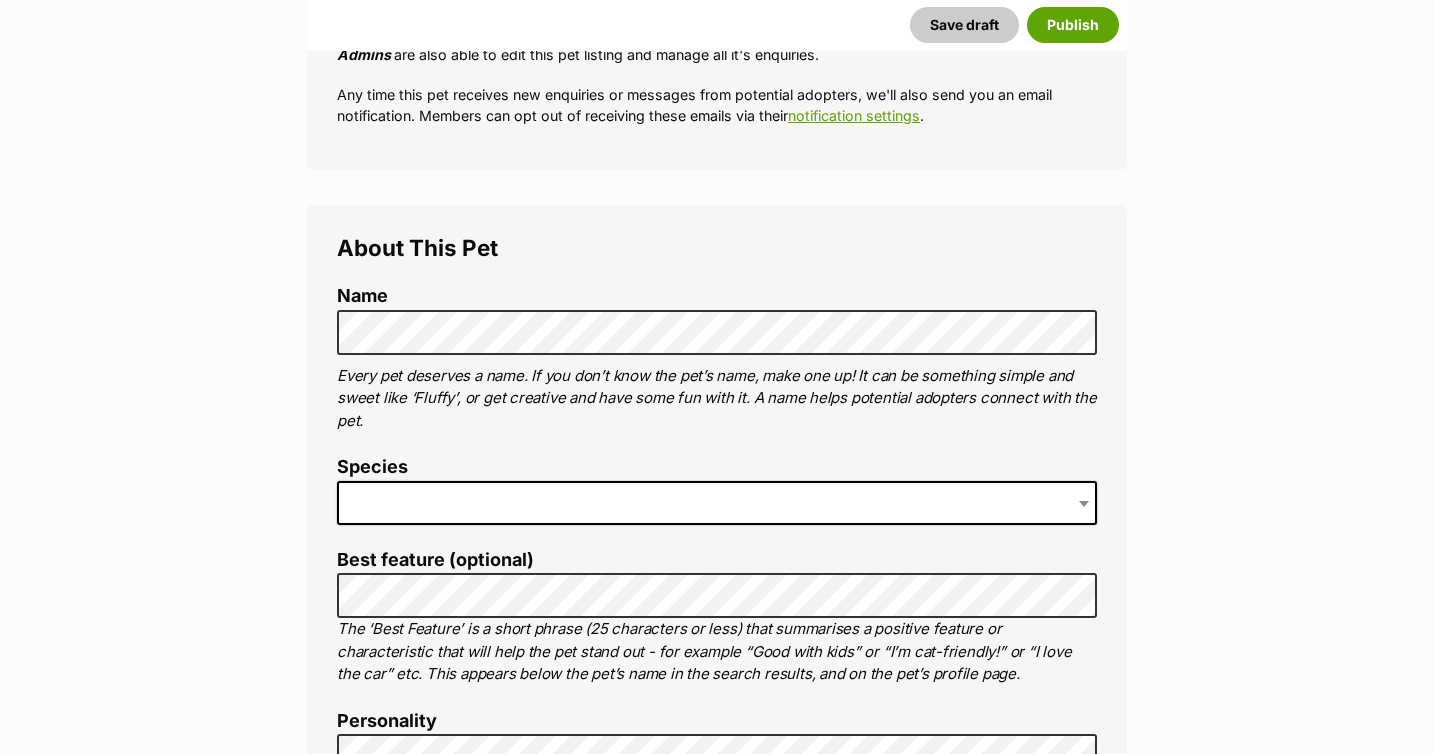 scroll, scrollTop: 551, scrollLeft: 0, axis: vertical 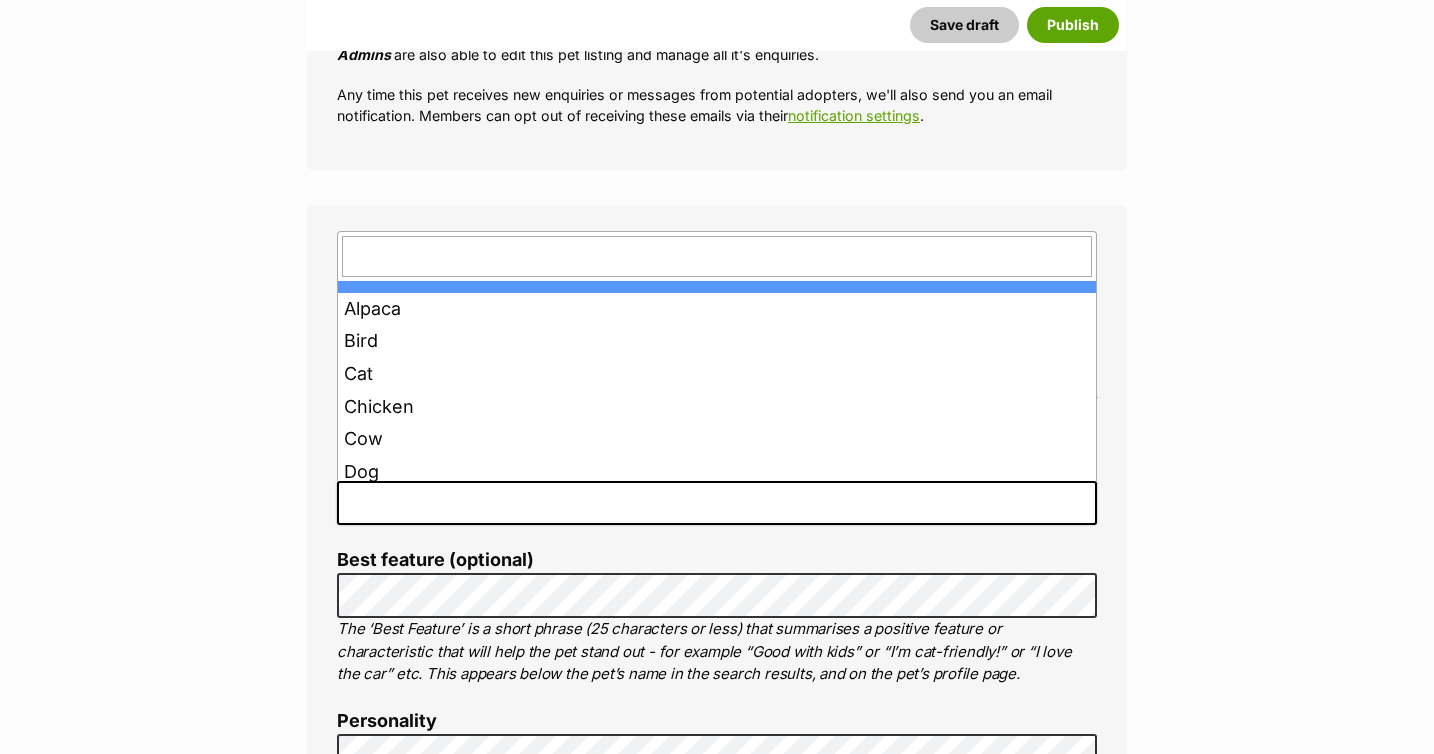 click at bounding box center [717, 503] 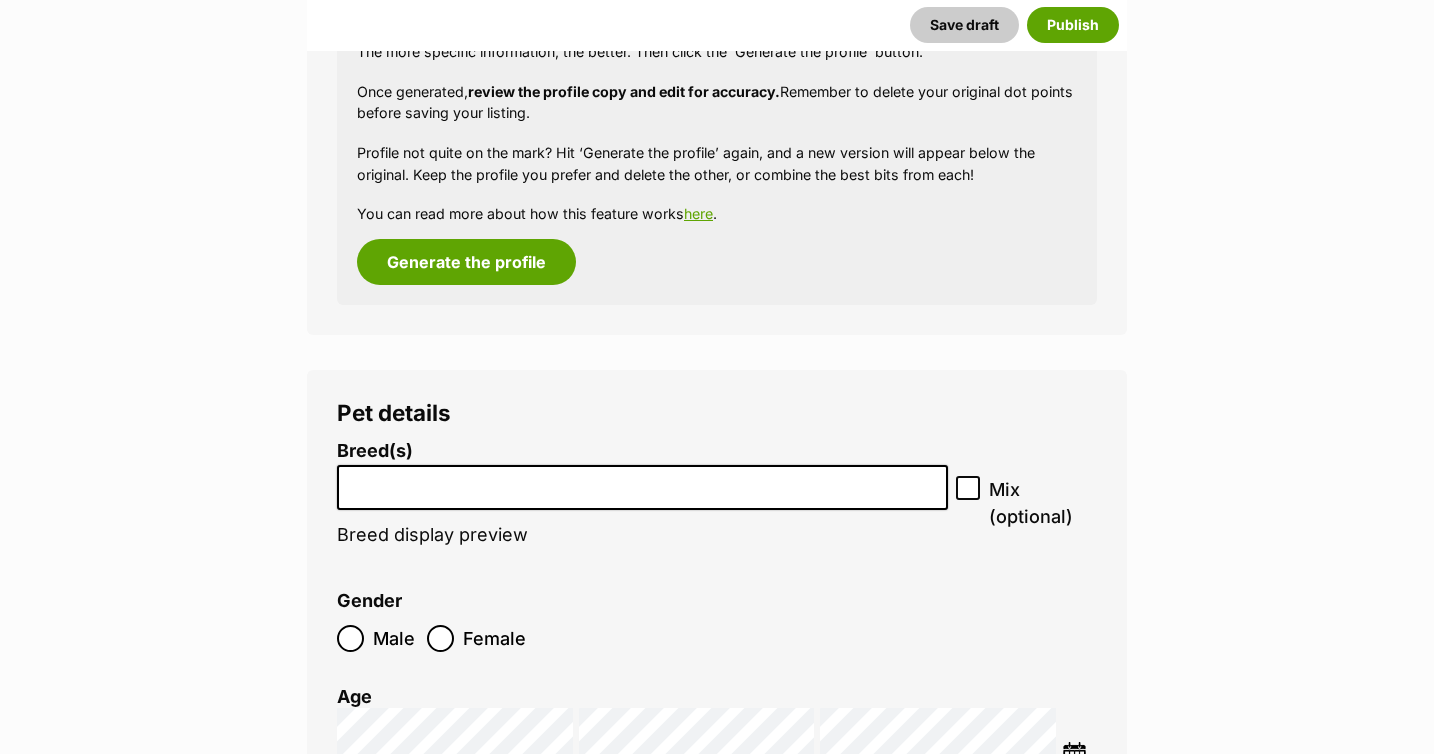 scroll, scrollTop: 2564, scrollLeft: 0, axis: vertical 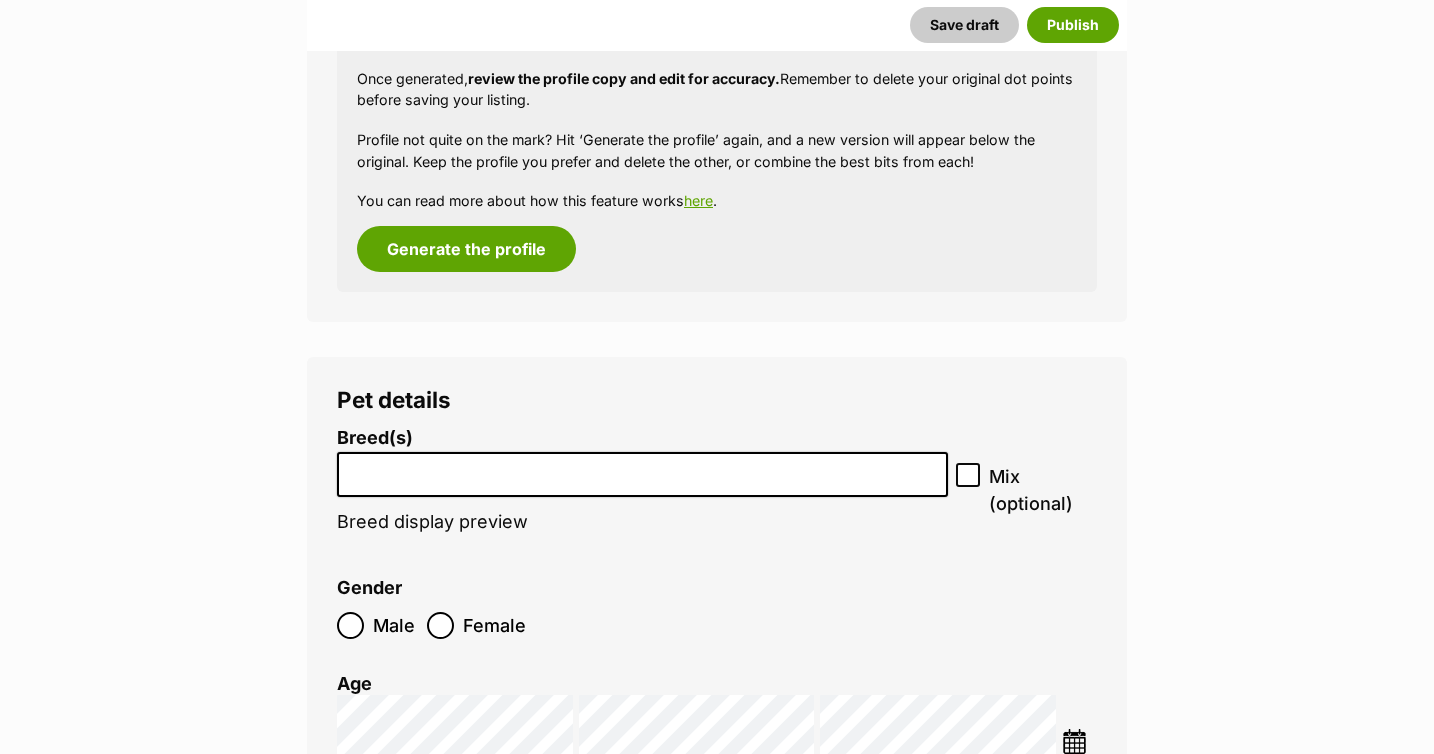 click at bounding box center [642, 469] 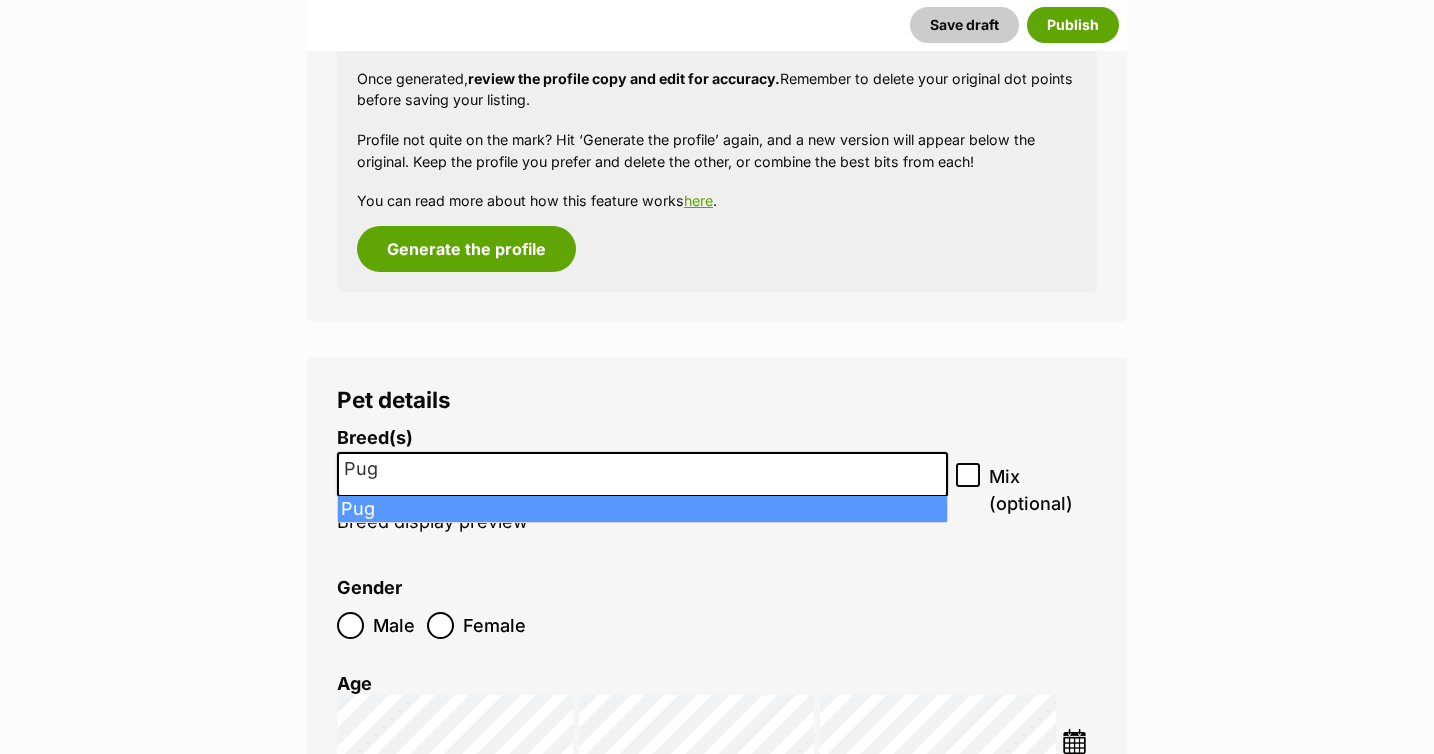 type on "Pug" 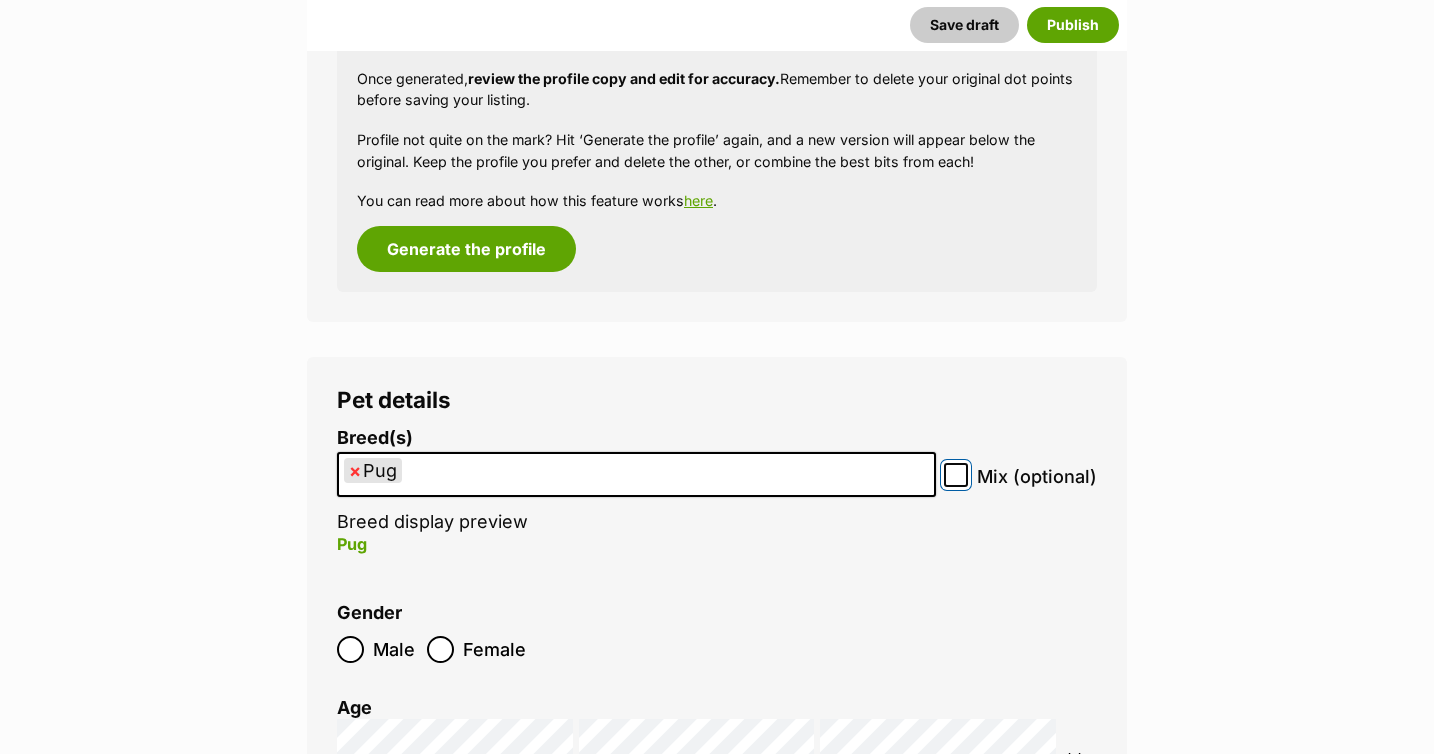 click on "Mix (optional)" at bounding box center [956, 475] 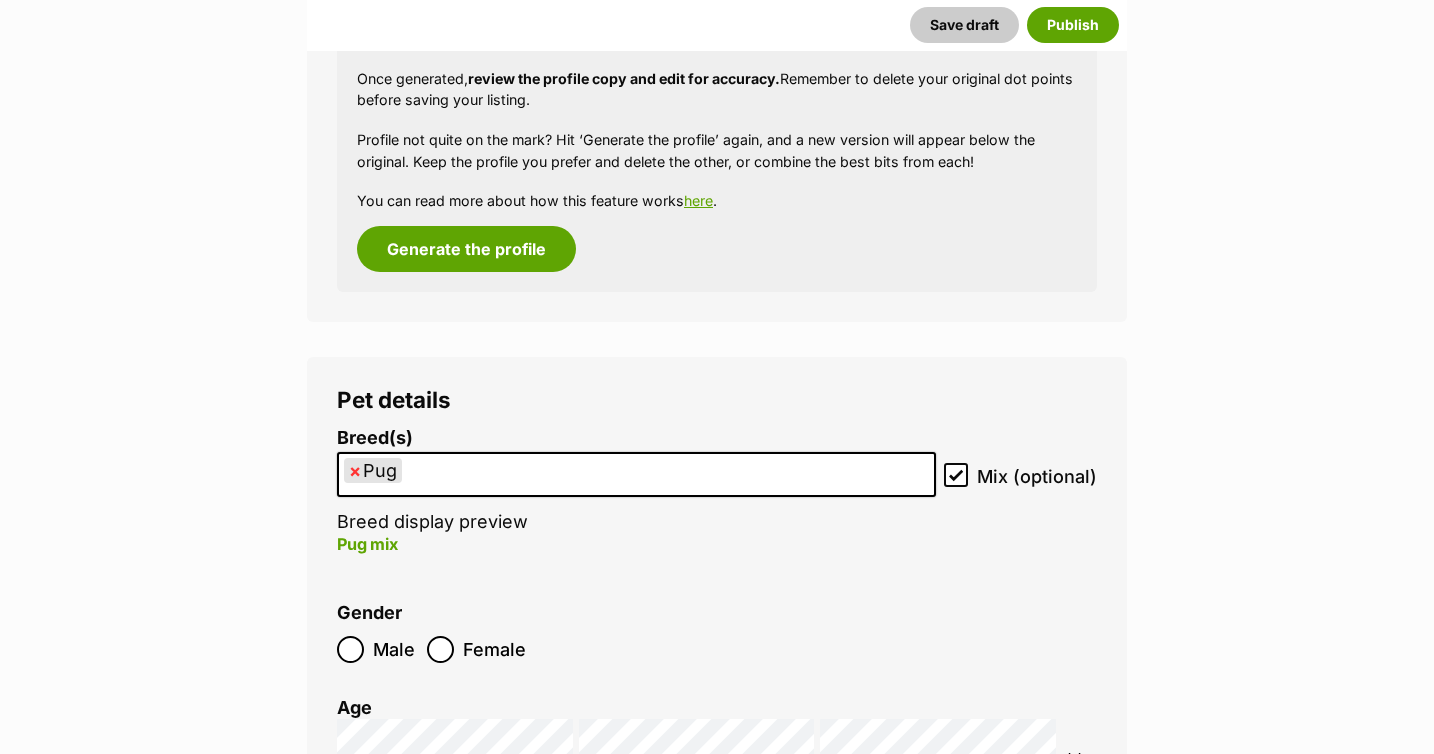 click on "Breed(s)
Pug Affenpinscher
Afghan Hound
Airedale Terrier
Akita
Akita (Japanese)
Alaskan Husky
Alaskan Malamute
American Bulldog
American Eskimo Dog
American Foxhound
American Hairless Terrier
American Staffordshire Terrier
Anatolian Shepherd Dog
Australasian Bosdog
Australian Bulldog
Australian Cattle Dog
Australian Cobberdog
Australian Kelpie
Australian Koolie
Australian Shepherd
Australian Silky Terrier
Australian Stumpy Tail Cattle Dog
Australian Terrier
Azawakh
Basenji
Basset Fauve de Bretagne
Basset Hound
Beagle
Bearded Collie
Beauceron (Berger de Beauce)
Bedlington Terrier
Belgian Malinois
Belgian Shepherd Dog
Belgian Shepherd Dog (Groenendael)
Belgian Shepherd Dog (Laekenois)
Belgian Shepherd Dog (Malinois)
Belgian Shepherd Dog (Tervueren)
Bergamasco Shepherd Dog
Bernese Mountain Dog
Bichon Frise
Biewer Terrier
Black and Tan Coonhound
Bloodhound
Bluetick Coonhound
Boerboel
Bolognese
Border Collie
Borzoi" at bounding box center (636, 502) 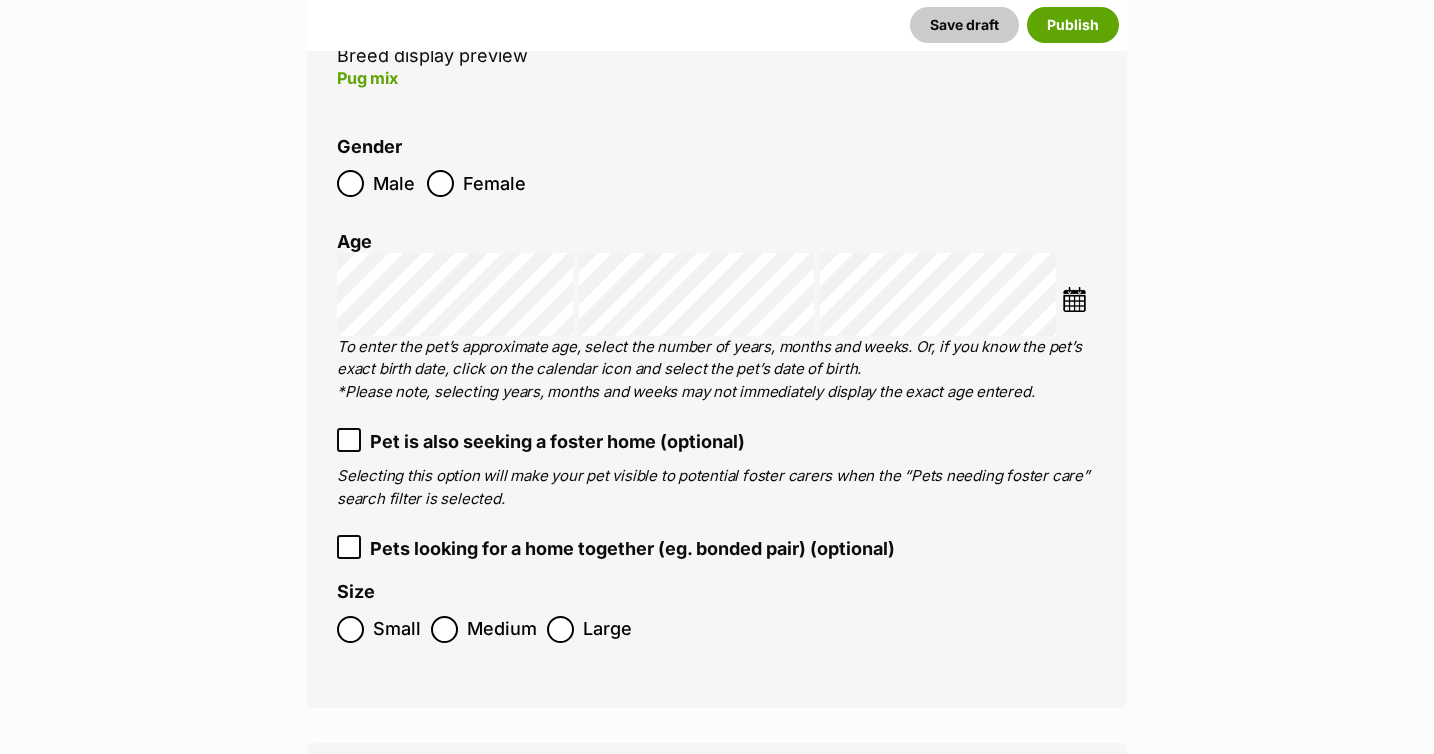 scroll, scrollTop: 3241, scrollLeft: 0, axis: vertical 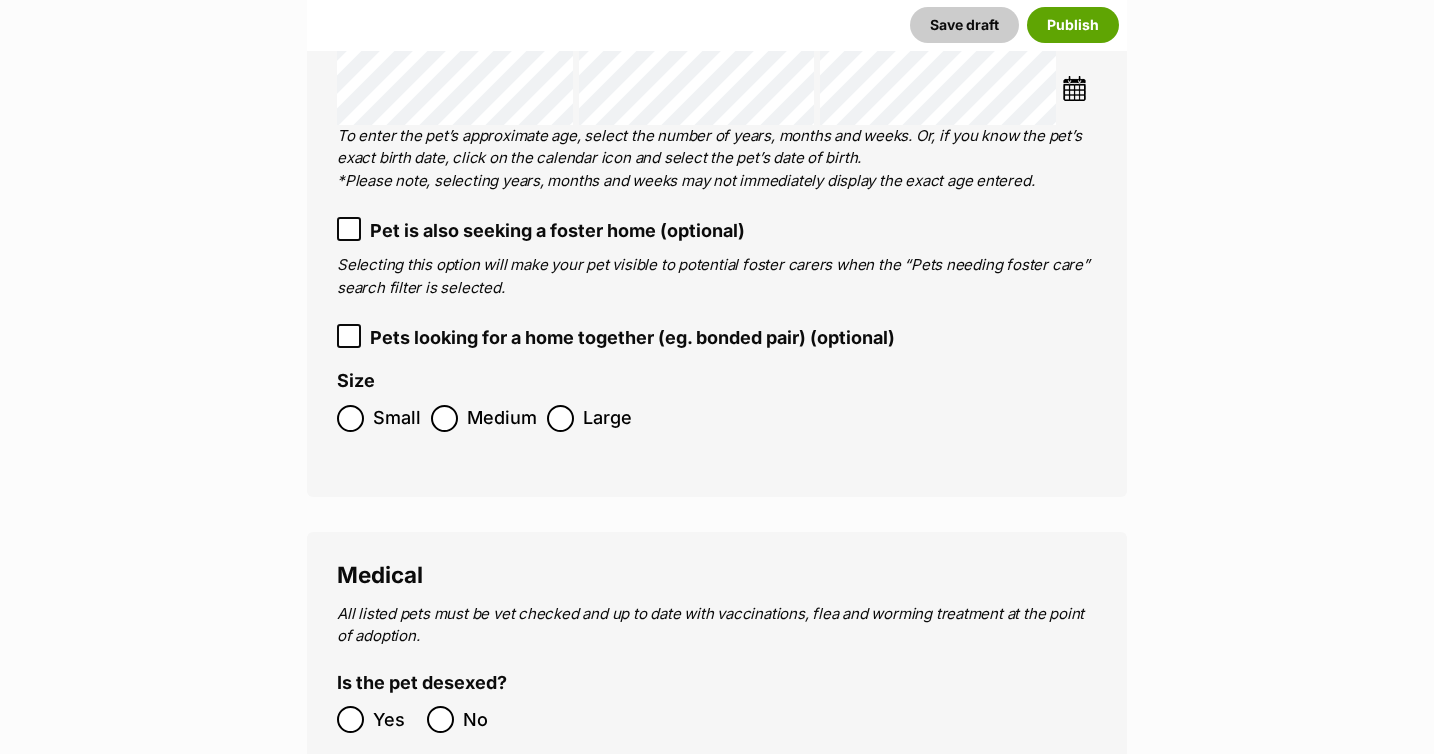 click at bounding box center [1074, 88] 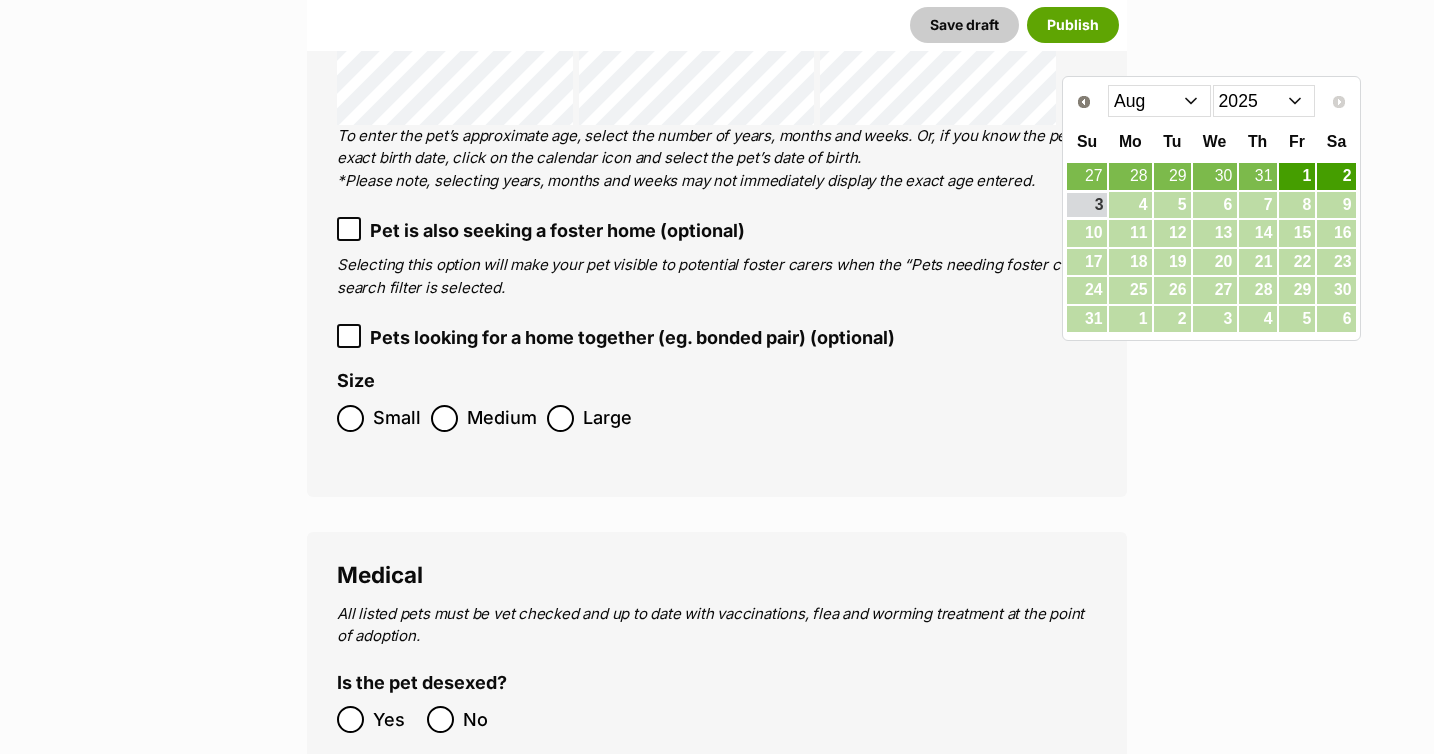 click on "Jan Feb Mar Apr May Jun Jul Aug" at bounding box center [1159, 101] 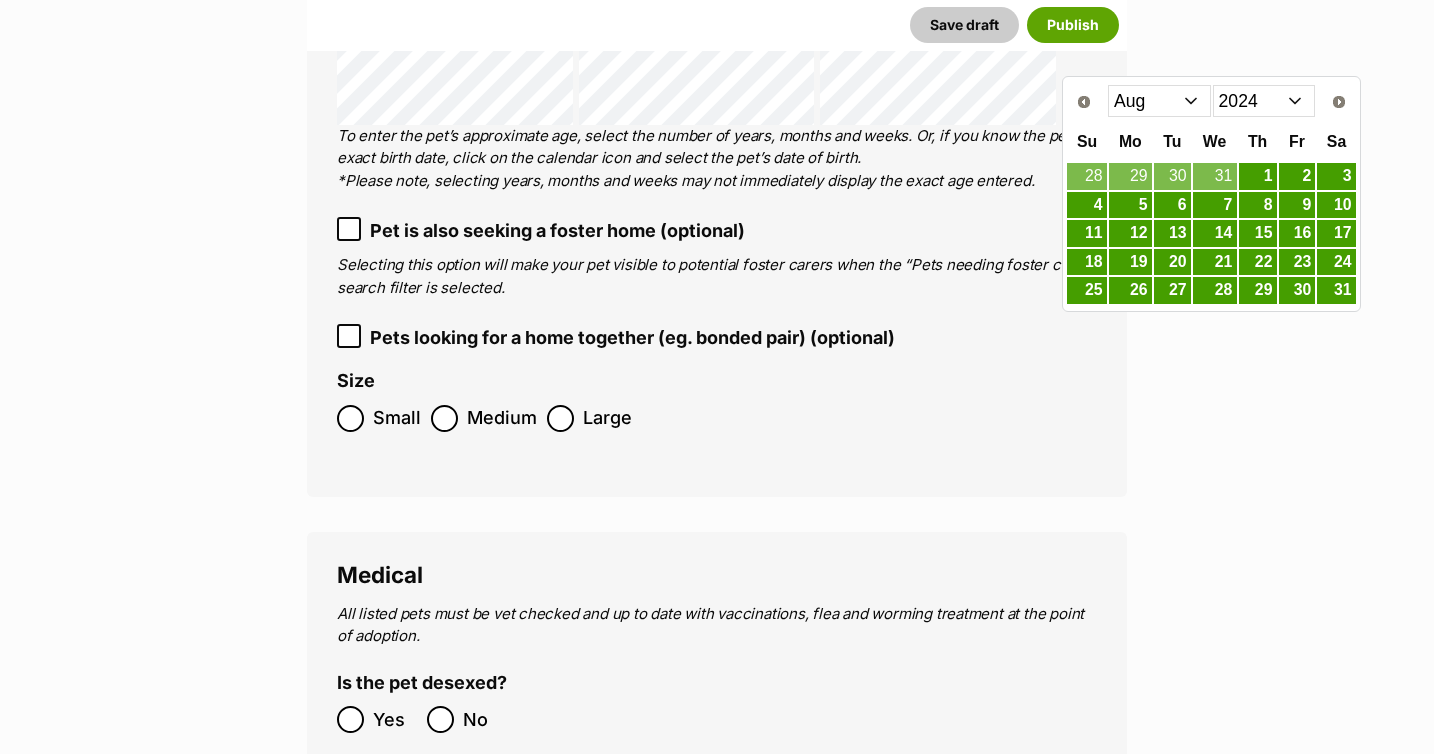 click on "Jan Feb Mar Apr May Jun Jul Aug Sep Oct Nov Dec" at bounding box center [1159, 101] 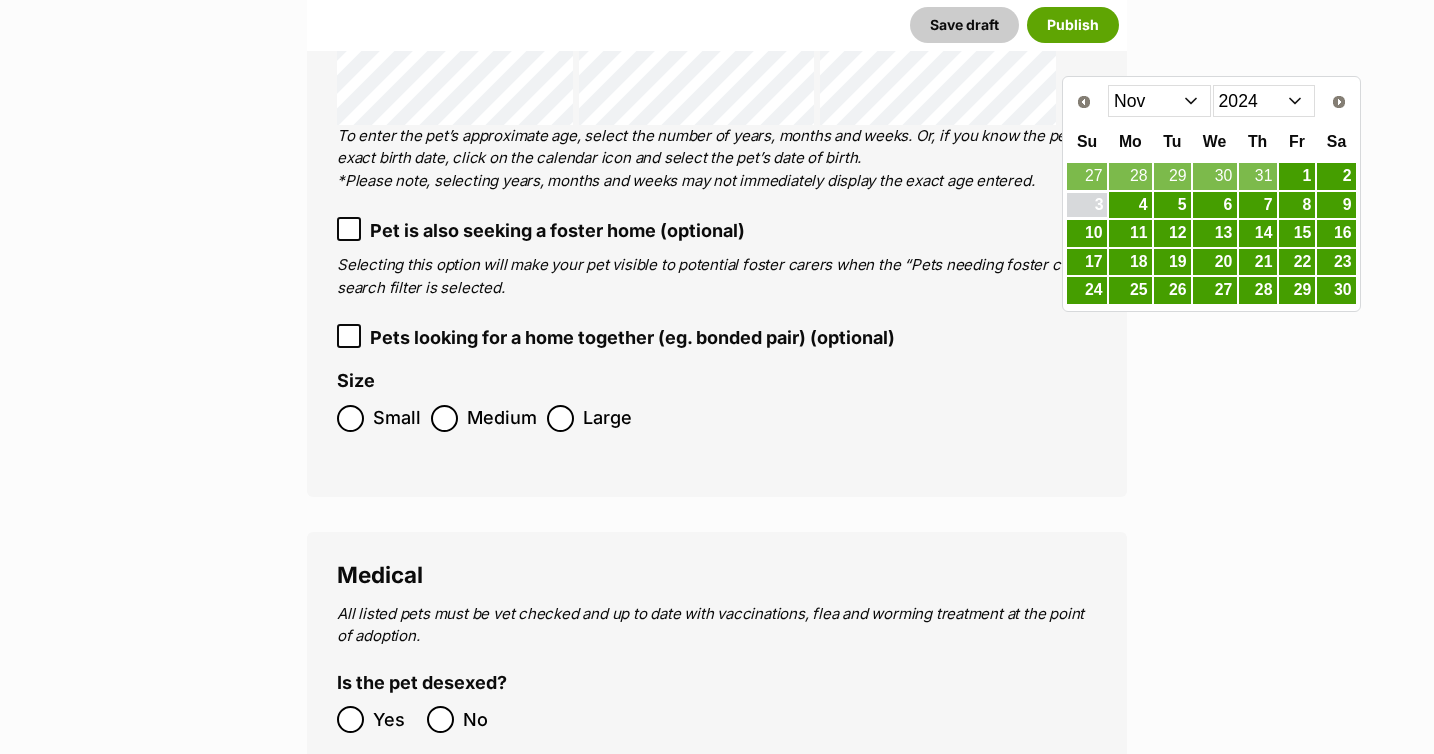 click on "3" at bounding box center (1086, 205) 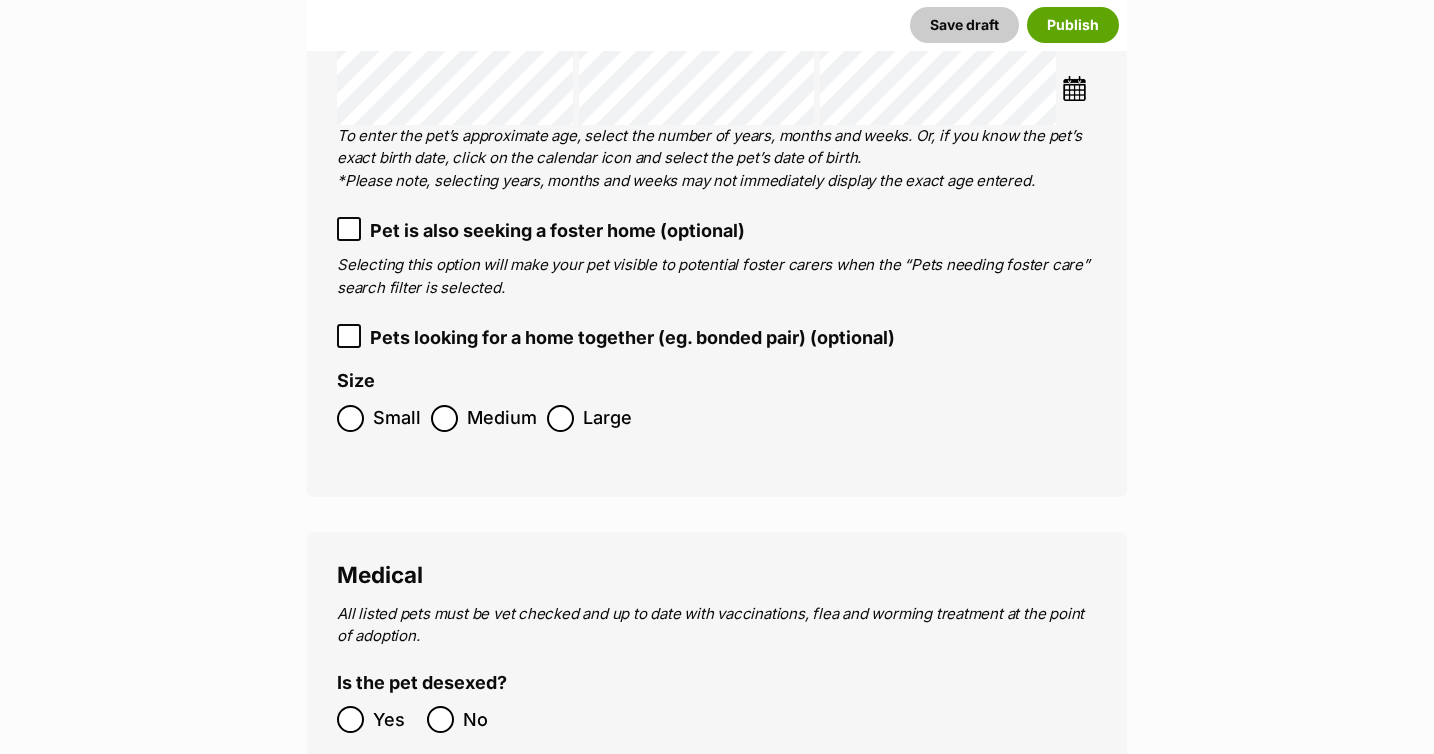 click on "Breed(s)
Pug Affenpinscher
Afghan Hound
Airedale Terrier
Akita
Akita (Japanese)
Alaskan Husky
Alaskan Malamute
American Bulldog
American Eskimo Dog
American Foxhound
American Hairless Terrier
American Staffordshire Terrier
Anatolian Shepherd Dog
Australasian Bosdog
Australian Bulldog
Australian Cattle Dog
Australian Cobberdog
Australian Kelpie
Australian Koolie
Australian Shepherd
Australian Silky Terrier
Australian Stumpy Tail Cattle Dog
Australian Terrier
Azawakh
Basenji
Basset Fauve de Bretagne
Basset Hound
Beagle
Bearded Collie
Beauceron (Berger de Beauce)
Bedlington Terrier
Belgian Malinois
Belgian Shepherd Dog
Belgian Shepherd Dog (Groenendael)
Belgian Shepherd Dog (Laekenois)
Belgian Shepherd Dog (Malinois)
Belgian Shepherd Dog (Tervueren)
Bergamasco Shepherd Dog
Bernese Mountain Dog
Bichon Frise
Biewer Terrier
Black and Tan Coonhound
Bloodhound
Bluetick Coonhound
Boerboel
Bolognese
Border Collie
Borzoi" at bounding box center [717, 96] 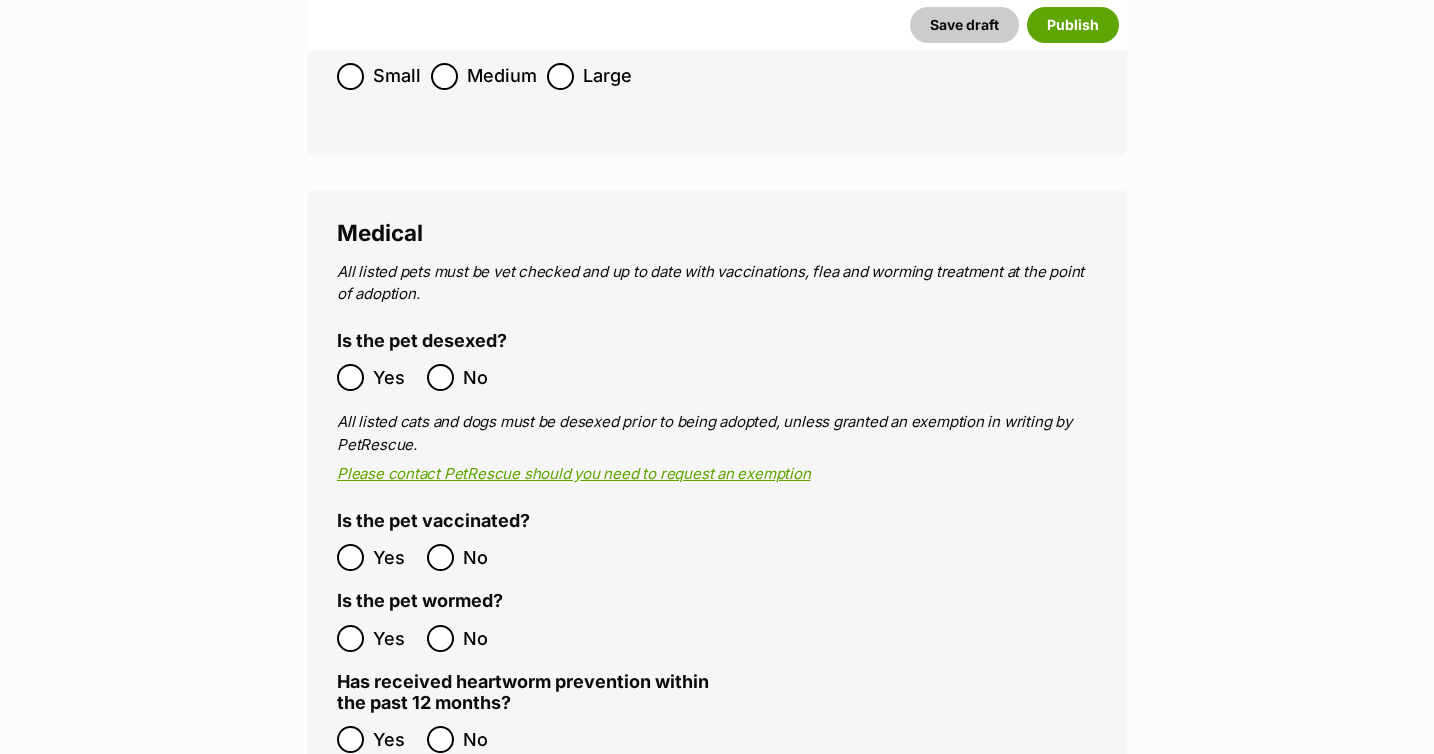 scroll, scrollTop: 3751, scrollLeft: 0, axis: vertical 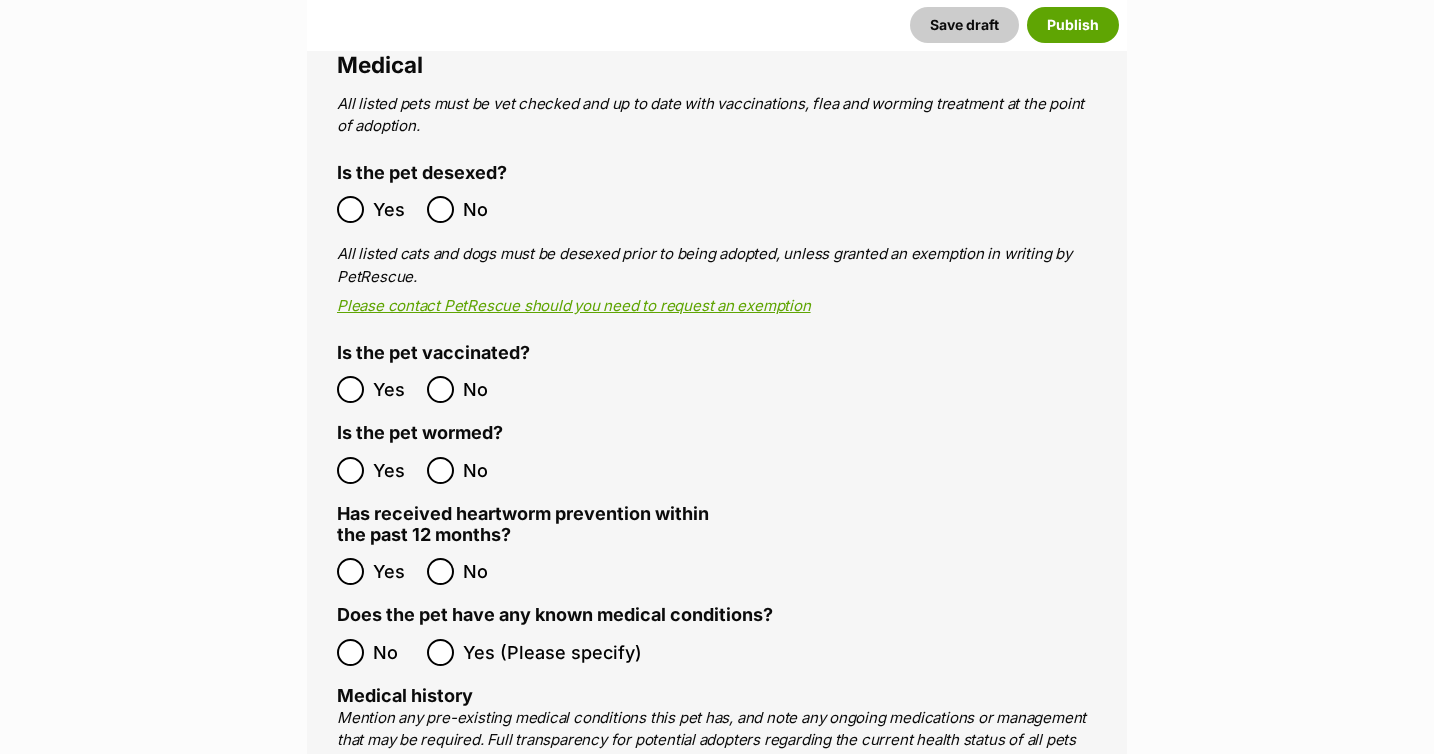 click on "Yes
No" at bounding box center [527, 470] 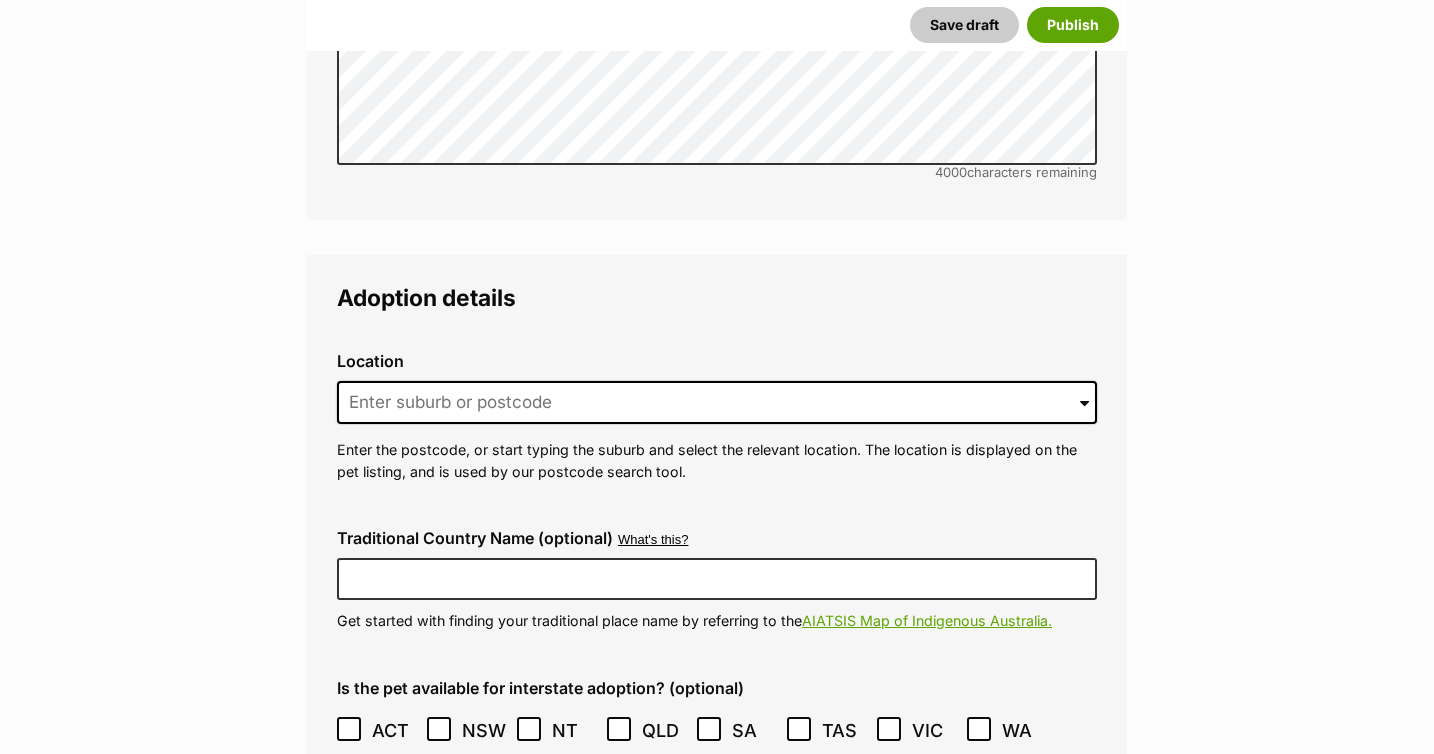 scroll, scrollTop: 4829, scrollLeft: 0, axis: vertical 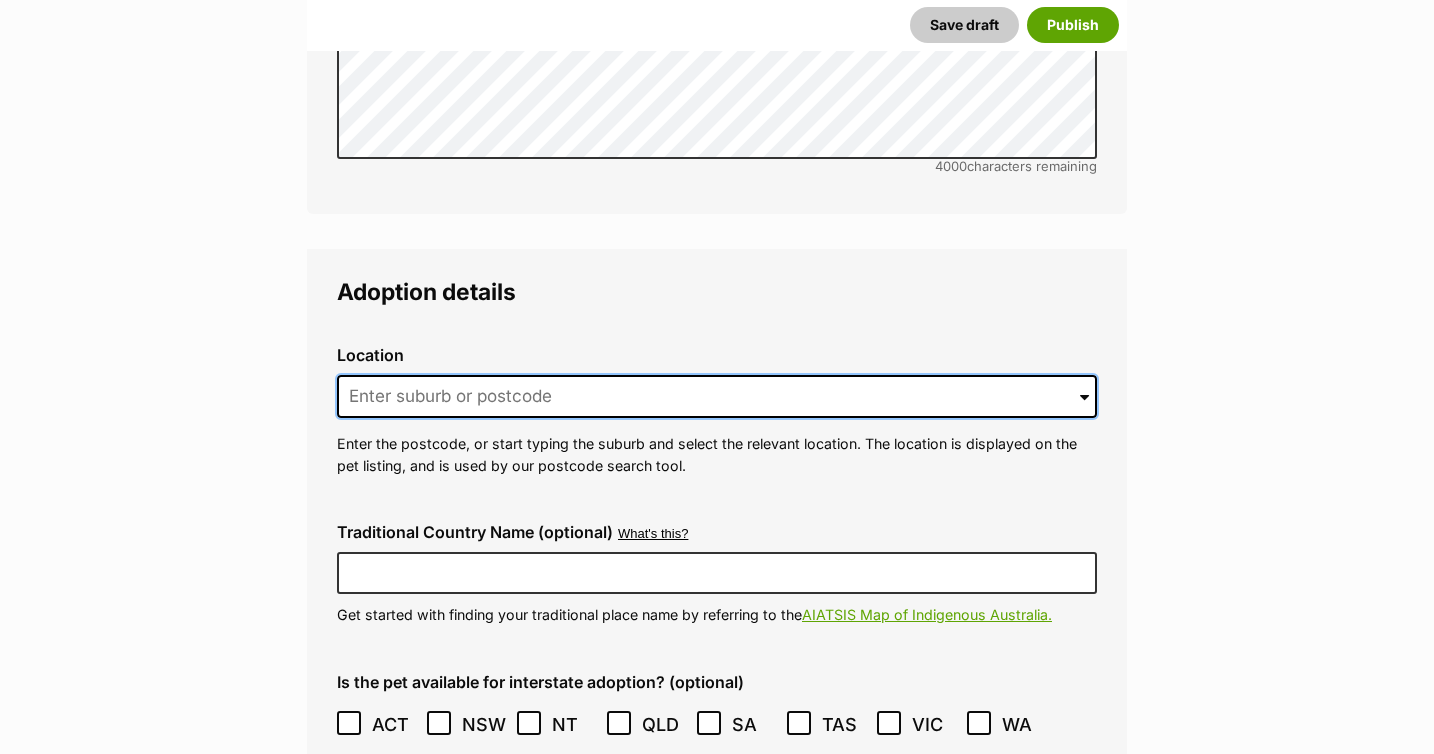 click at bounding box center (717, 397) 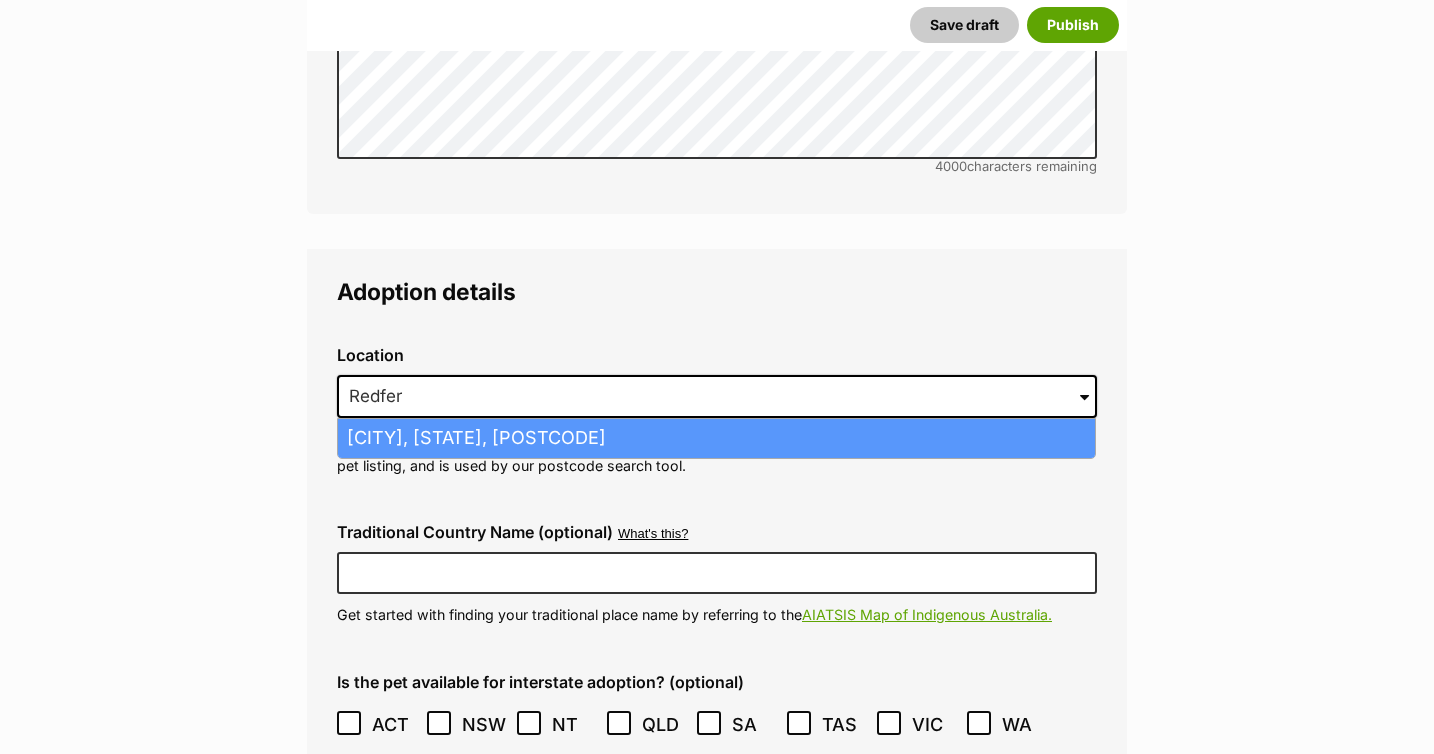 click on "Redfern, New South Wales, 2016" at bounding box center [716, 438] 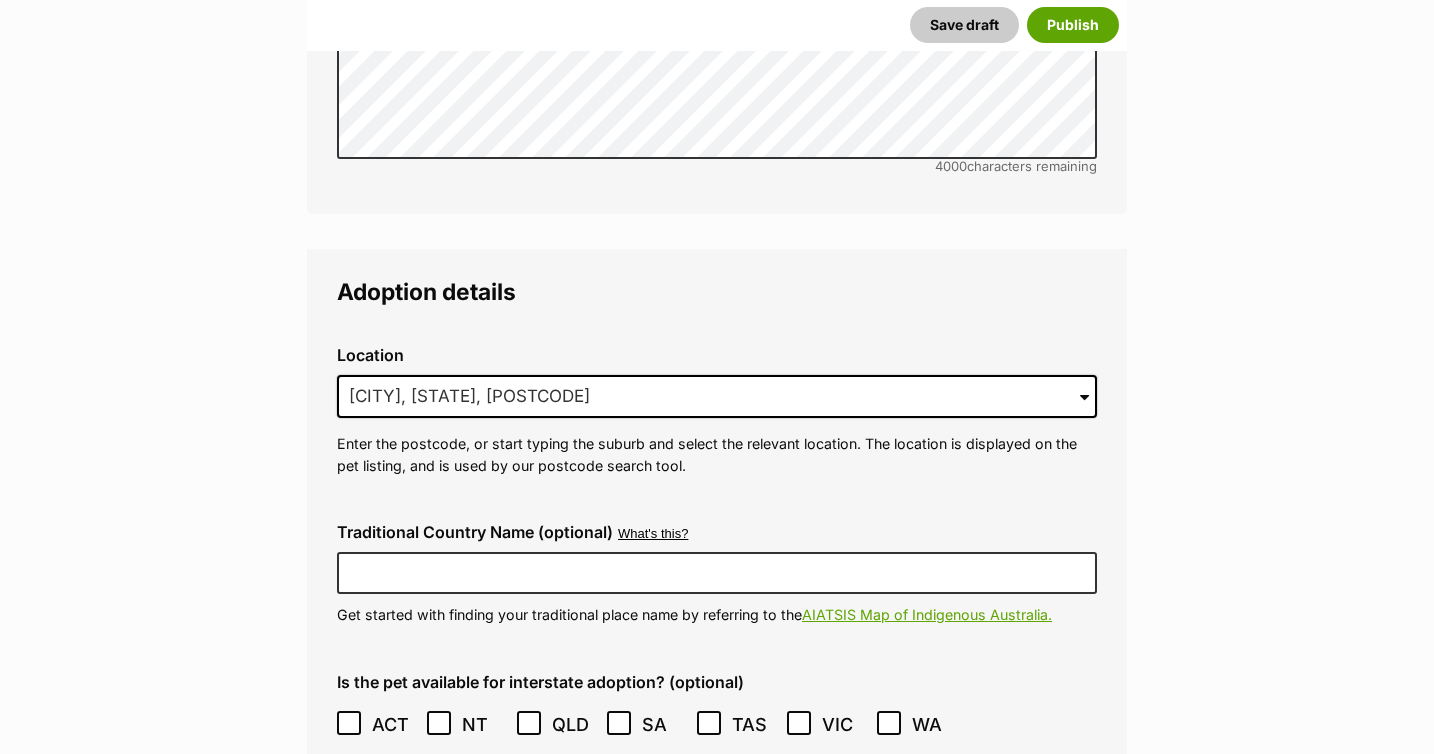 click on "New listing
Listing owner Choose an owner Lisa Brittain
The owner of the pet listing is able to edit the listing and manage enquiries with potential adopters. Note:
Group Admins
are also able to edit this pet listing and manage all it's enquiries.
Any time this pet receives new enquiries or messages from potential adopters, we'll also send you an email notification. Members can opt out of receiving these emails via their
notification settings .
About This Pet Name
Henlo there, it looks like you might be using the pet name field to indicate that this pet is now on hold - we recommend updating the status to on hold from the listing page instead!
Every pet deserves a name. If you don’t know the pet’s name, make one up! It can be something simple and sweet like ‘Fluffy’, or get creative and have some fun with it. A name helps potential adopters connect with the pet.
Species Dog
Best feature (optional)
Personality 6157  characters remaining" at bounding box center [717, -444] 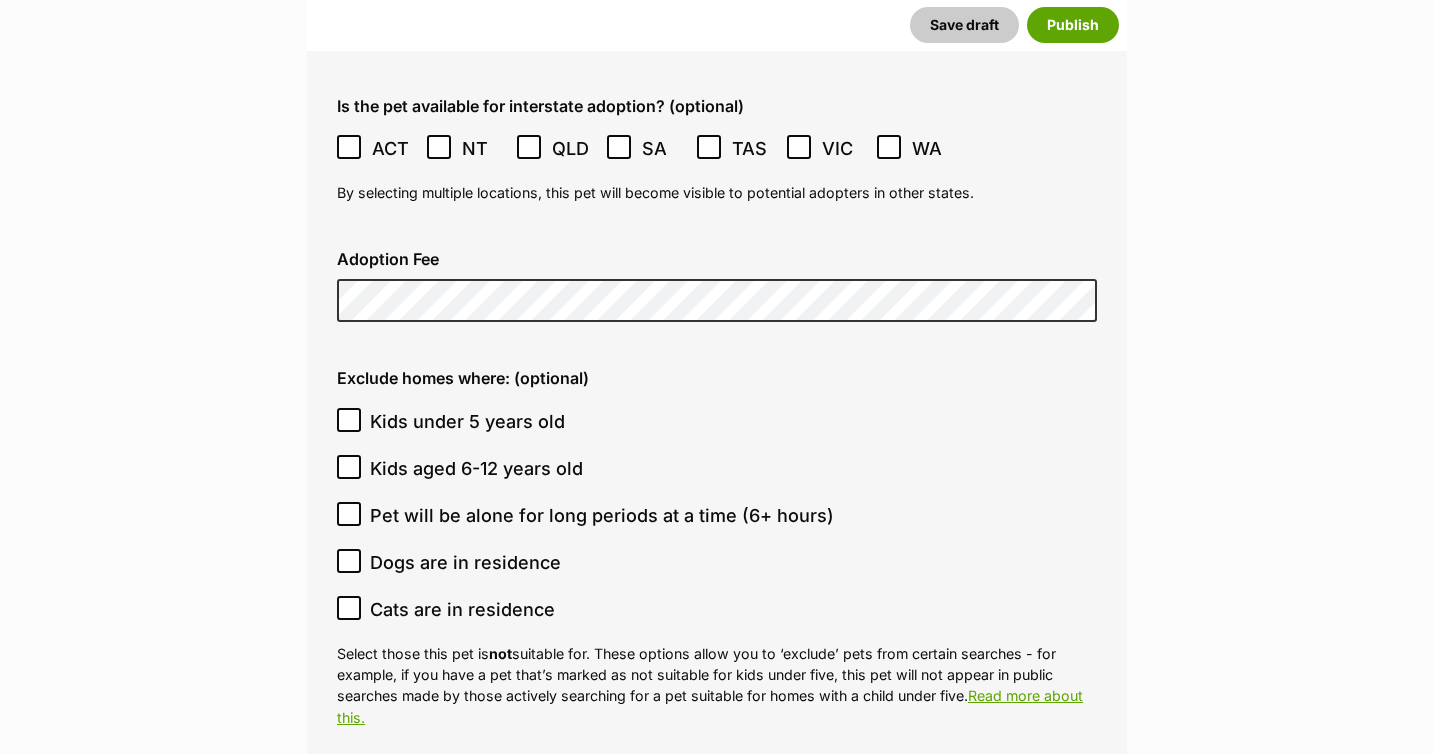 scroll, scrollTop: 5448, scrollLeft: 0, axis: vertical 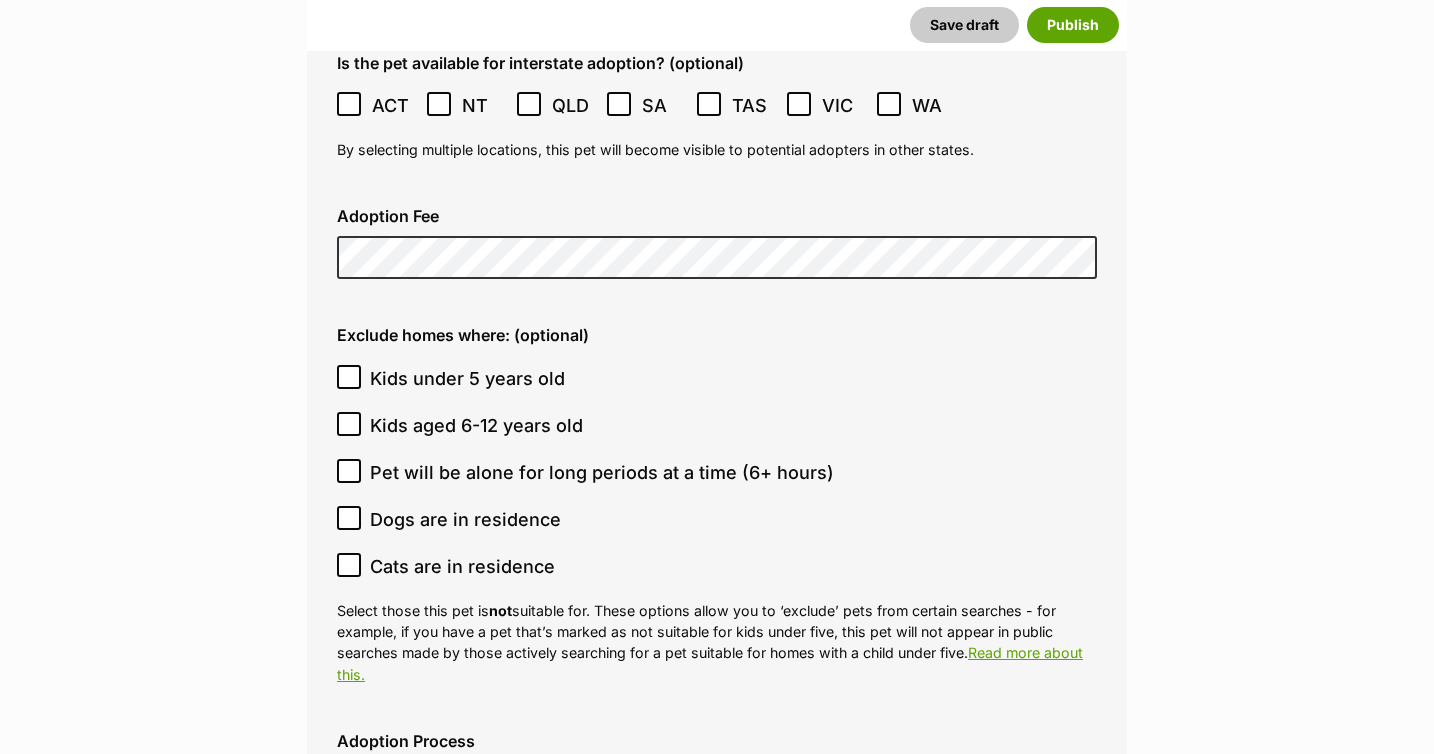click on "Adoption details
Location
0 options available.
498
Redfern, New South Wales, 2016
Redfern, New South Wales, 2016
Enter the postcode, or start typing the suburb and select the relevant location. The location is displayed on the pet listing, and is used by our postcode search tool.
Traditional Country Name (optional)
What's this?
We recognise that Australia always was and always will be Aboriginal land. Our hope is that this addition continues the positive encouragement of our community to learn more about Indigenous culture, history and language. We recommend speaking to the Elders or lands council of a community for more information when confirming place names.
Get started with finding your traditional place name by referring to the  AIATSIS Map of Indigenous Australia.
Is the pet available for interstate adoption? (optional)
ACT
NSW
NT
QLD" at bounding box center [717, 514] 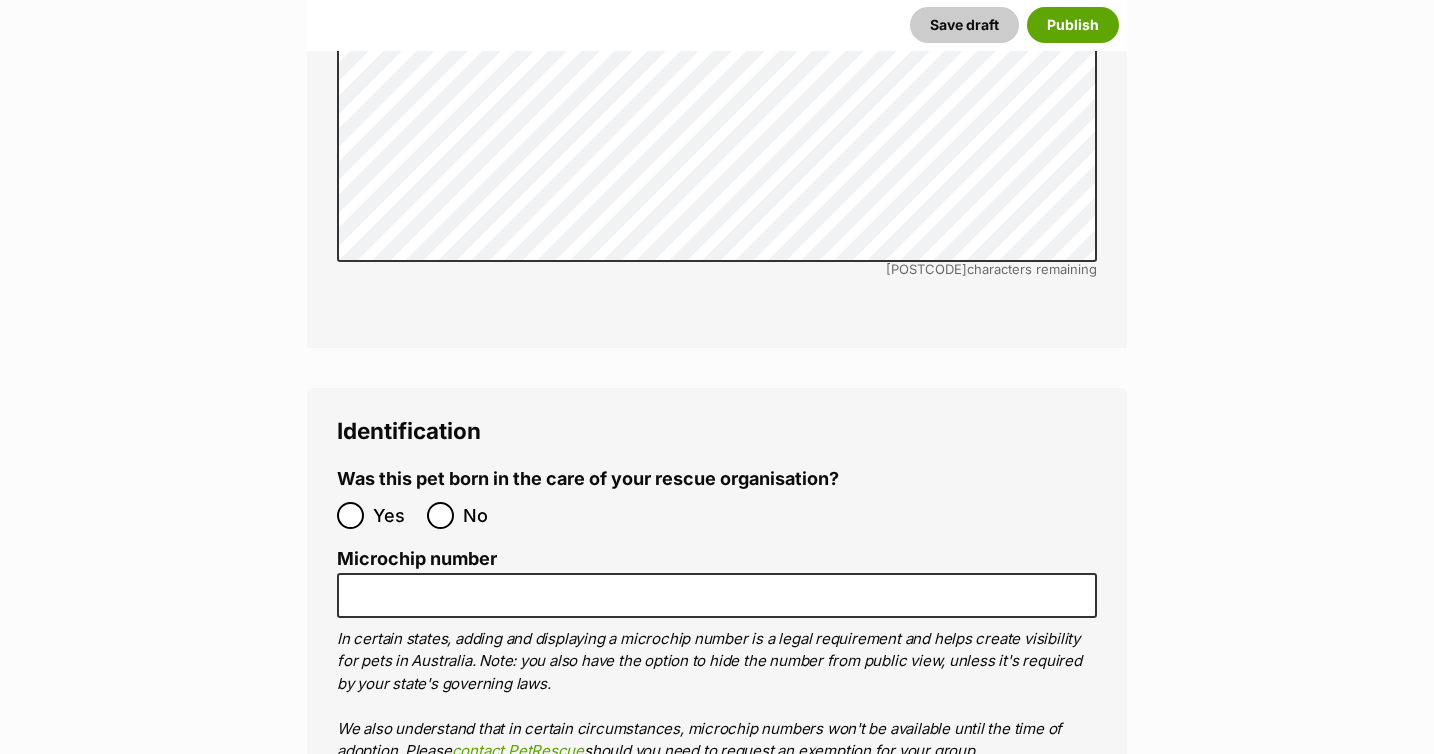 scroll, scrollTop: 6709, scrollLeft: 0, axis: vertical 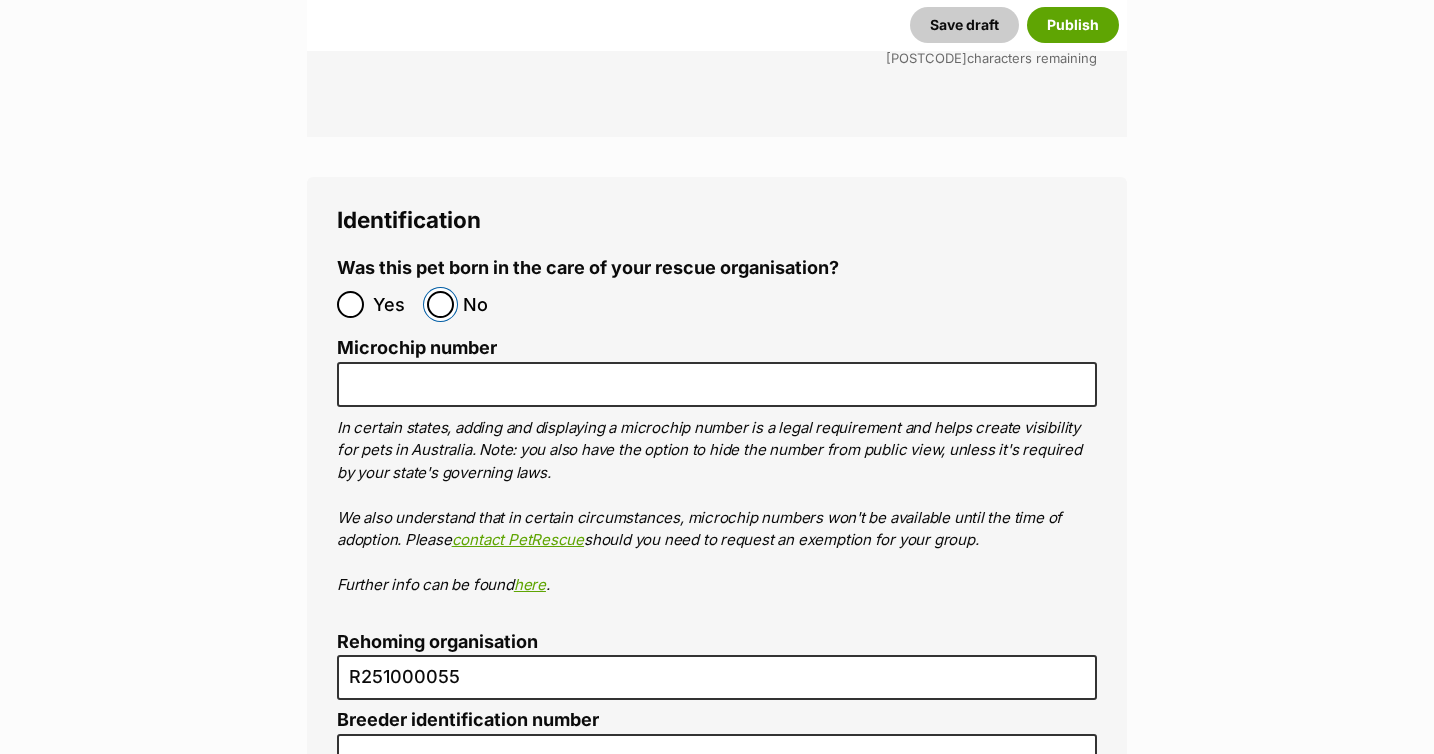 click on "No" at bounding box center [440, 304] 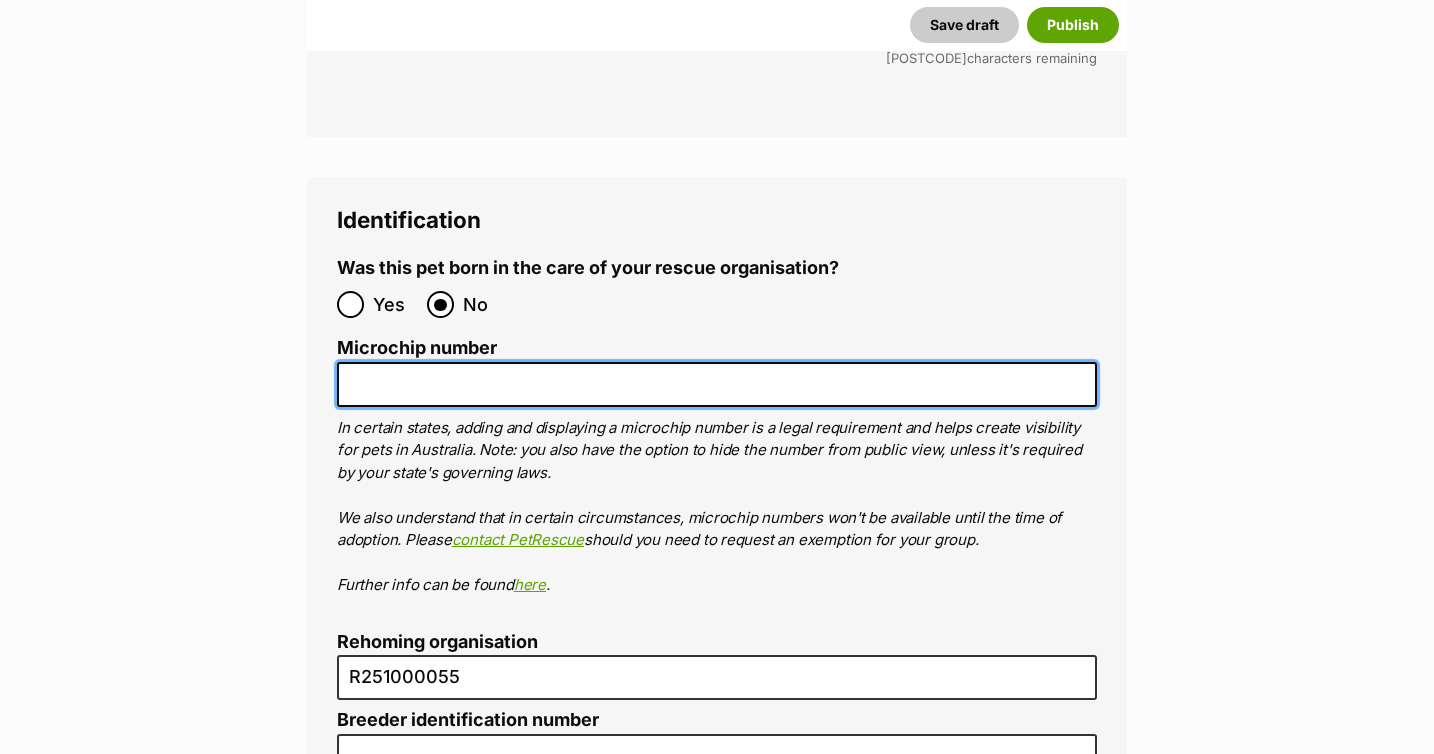 click on "Microchip number" at bounding box center (717, 384) 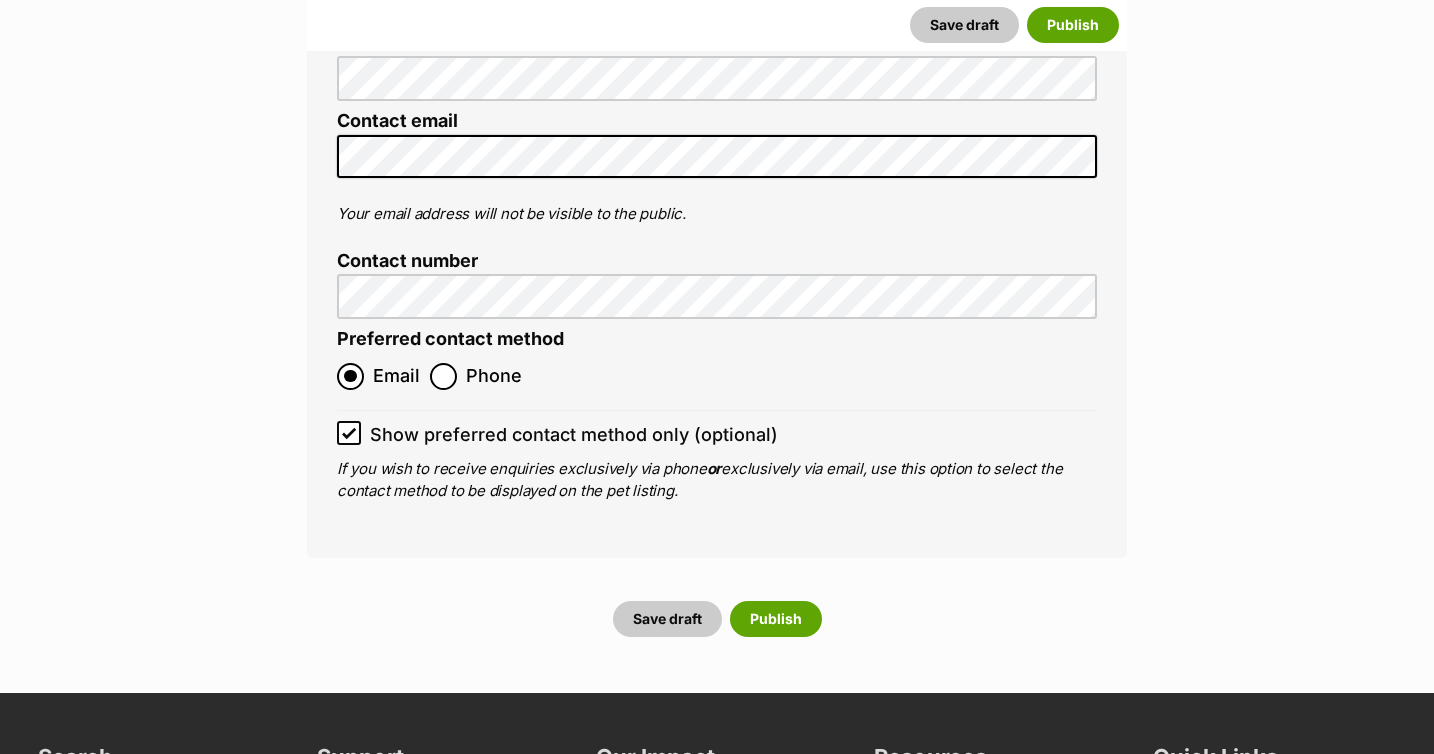scroll, scrollTop: 8277, scrollLeft: 0, axis: vertical 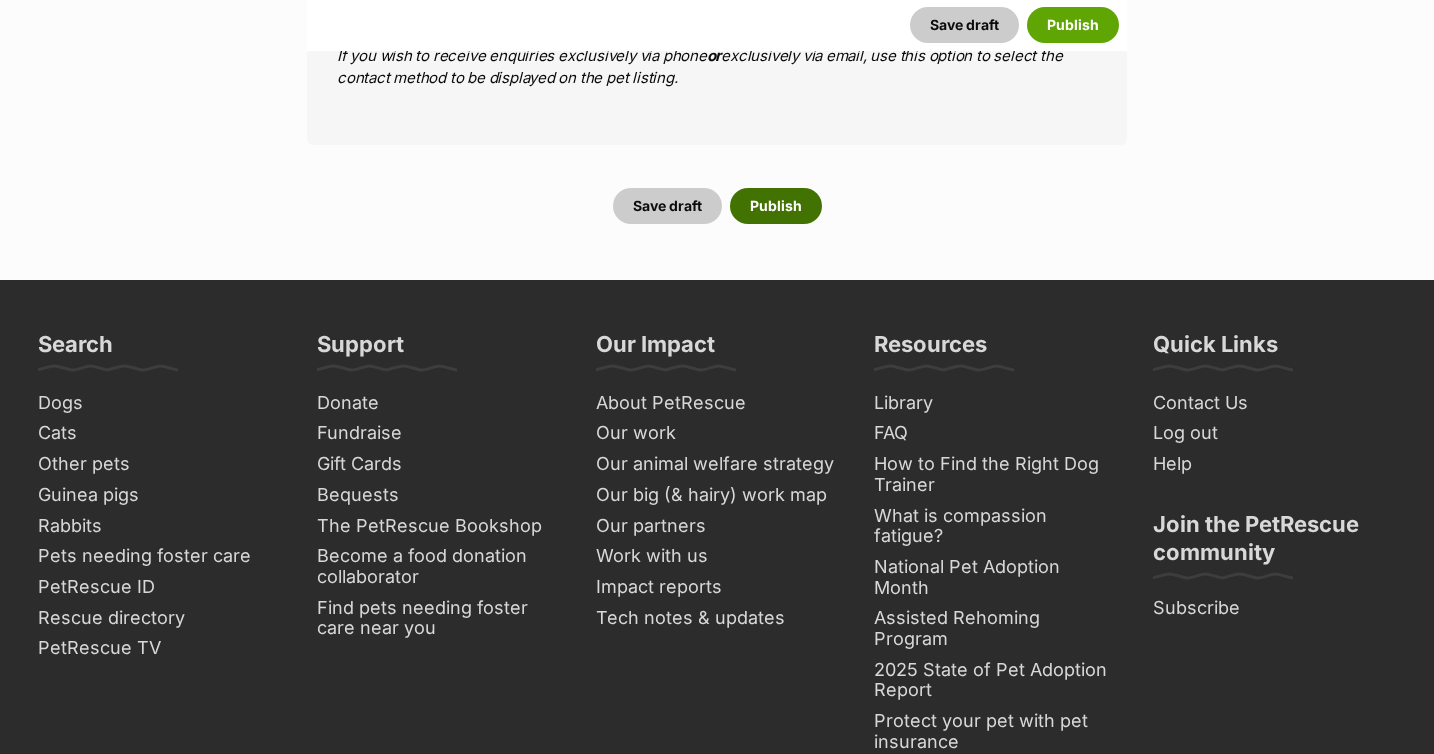 type on "900164002312723" 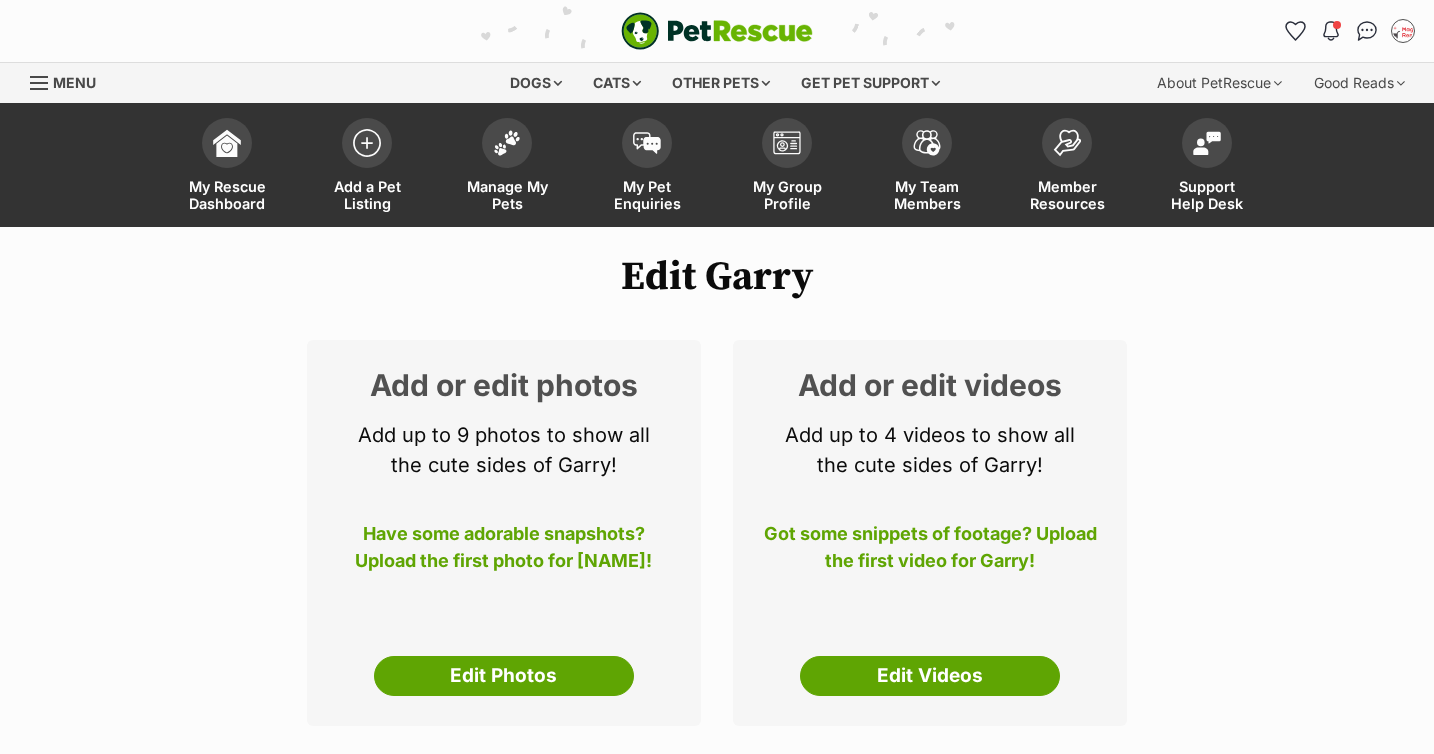 click on "Edit Photos" at bounding box center (504, 676) 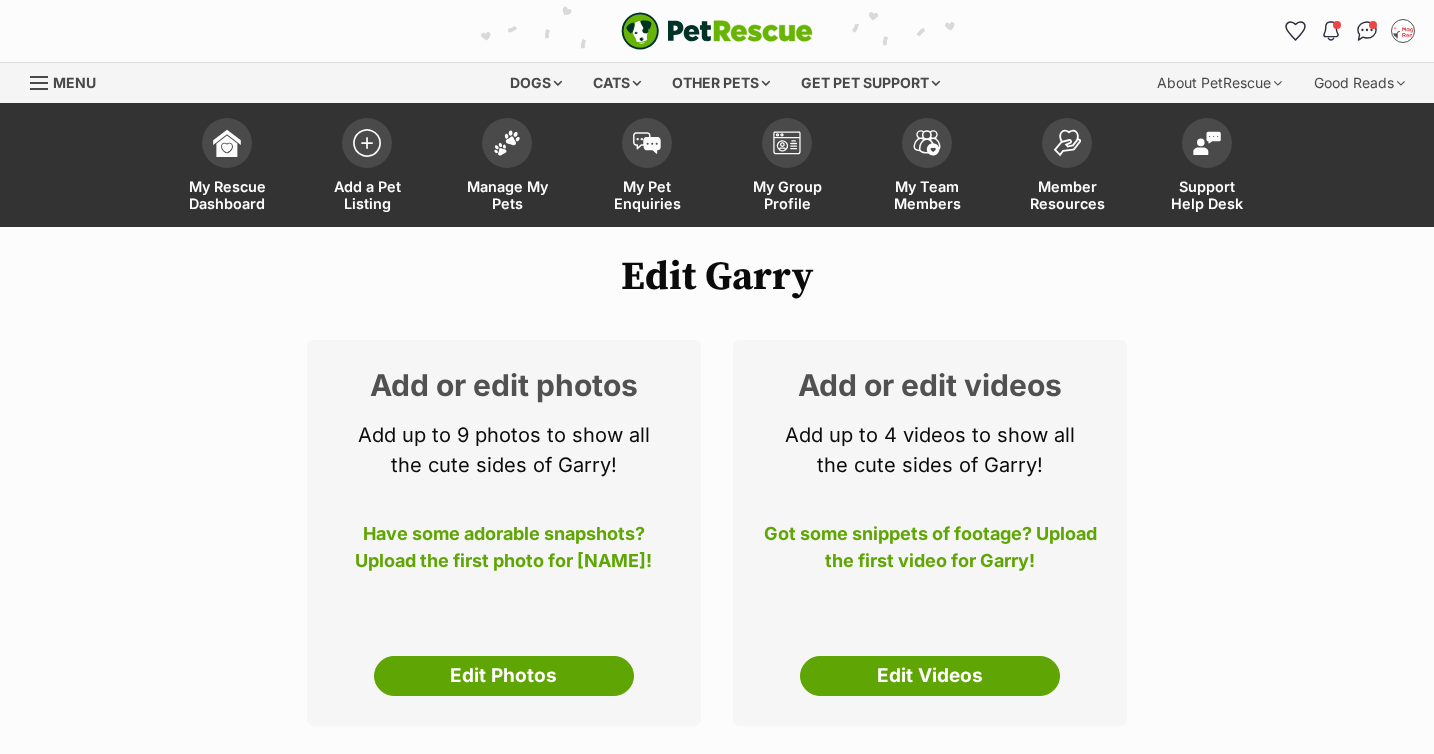 scroll, scrollTop: 0, scrollLeft: 0, axis: both 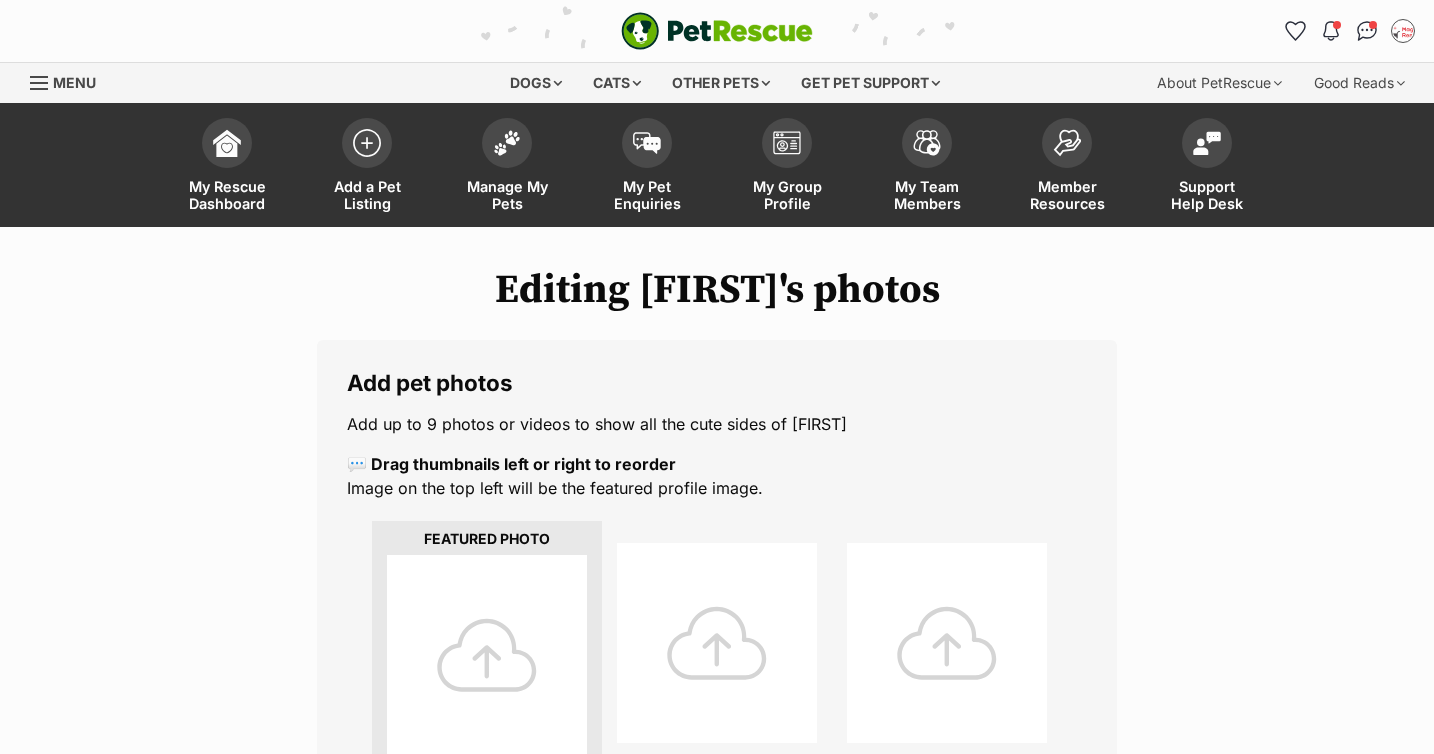 click at bounding box center (487, 655) 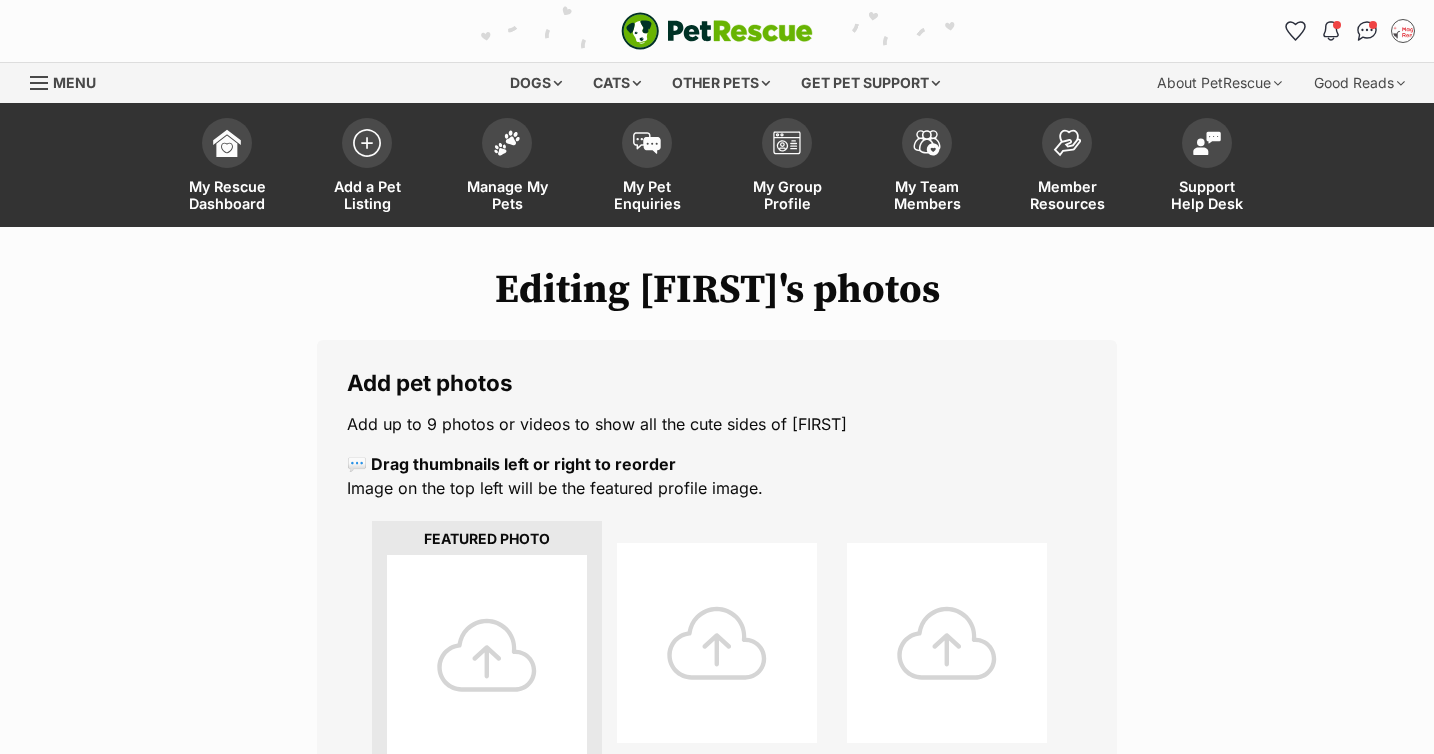 click at bounding box center [487, 655] 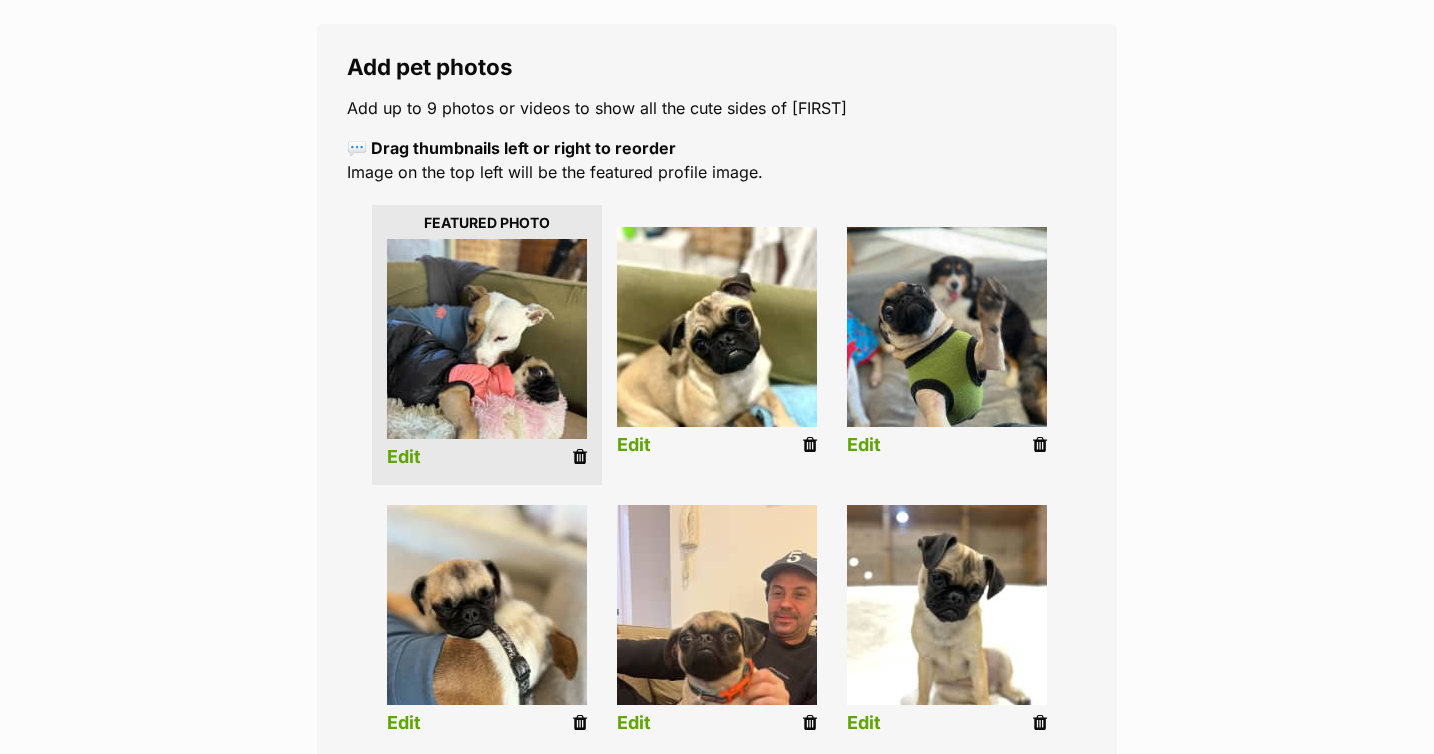 scroll, scrollTop: 401, scrollLeft: 0, axis: vertical 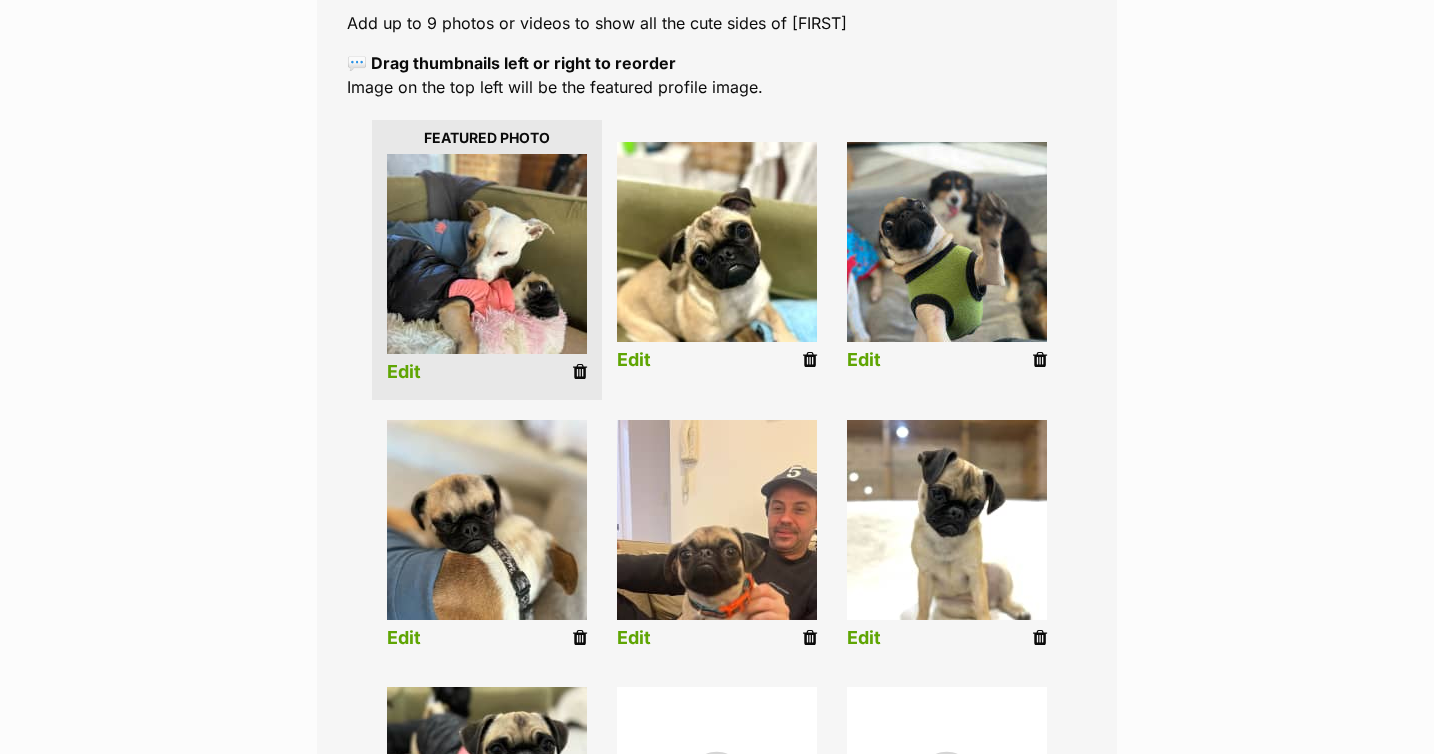 click on "Edit" at bounding box center (634, 360) 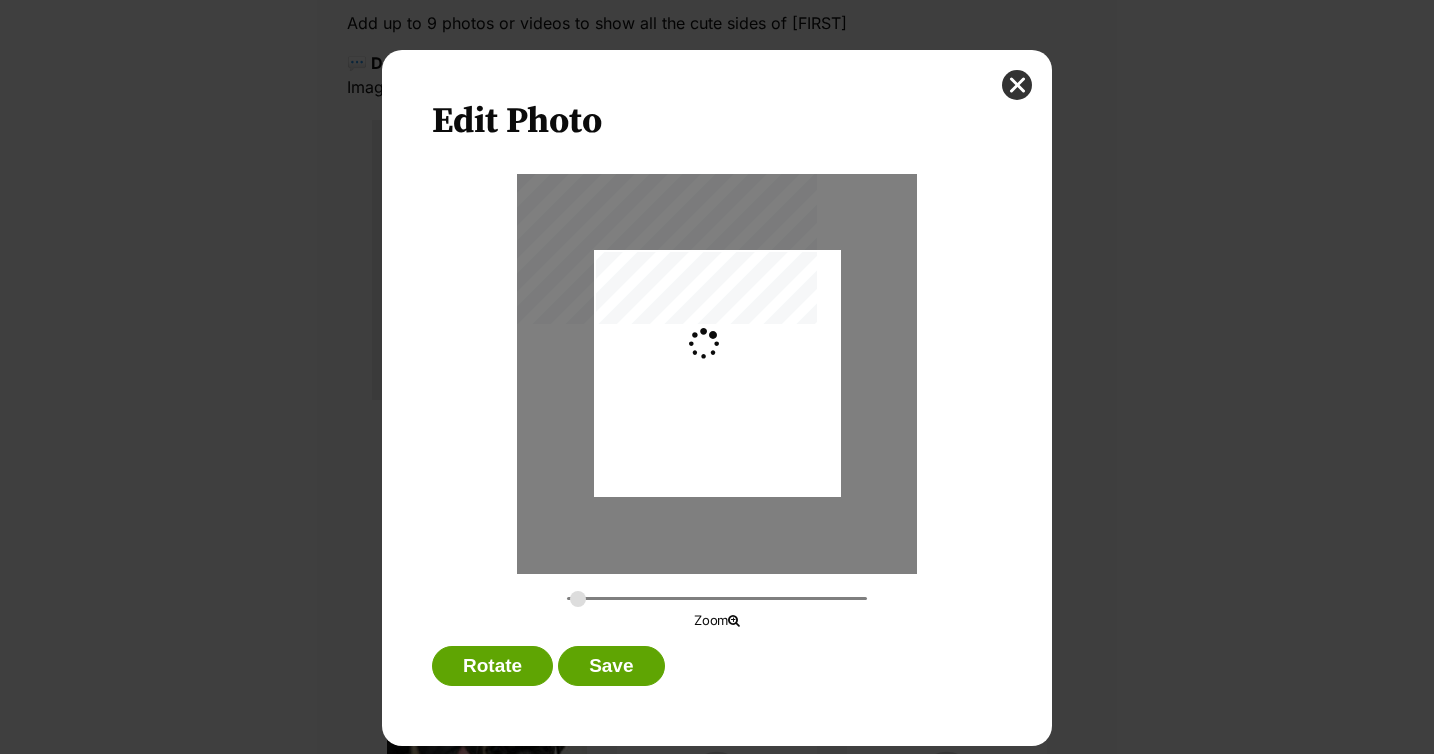 scroll, scrollTop: 0, scrollLeft: 0, axis: both 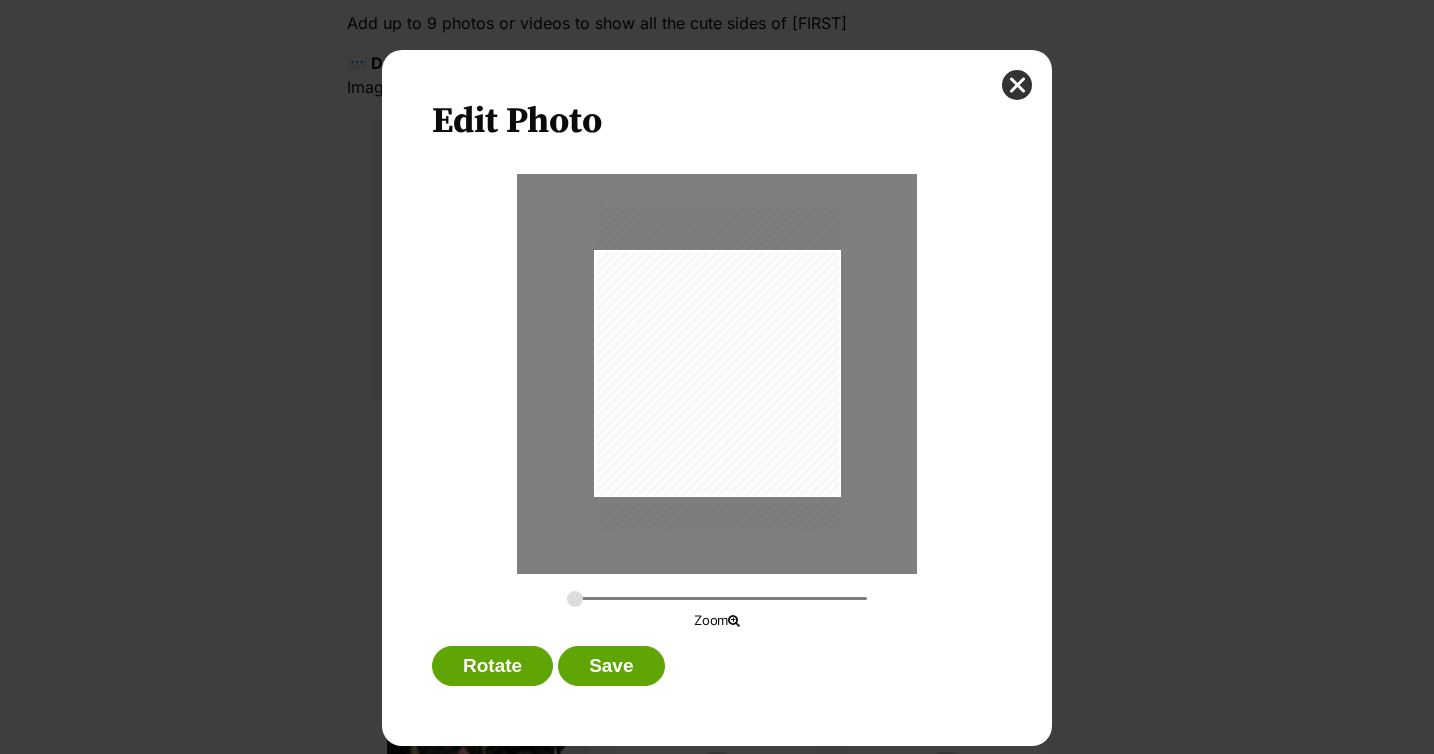 click at bounding box center (717, 365) 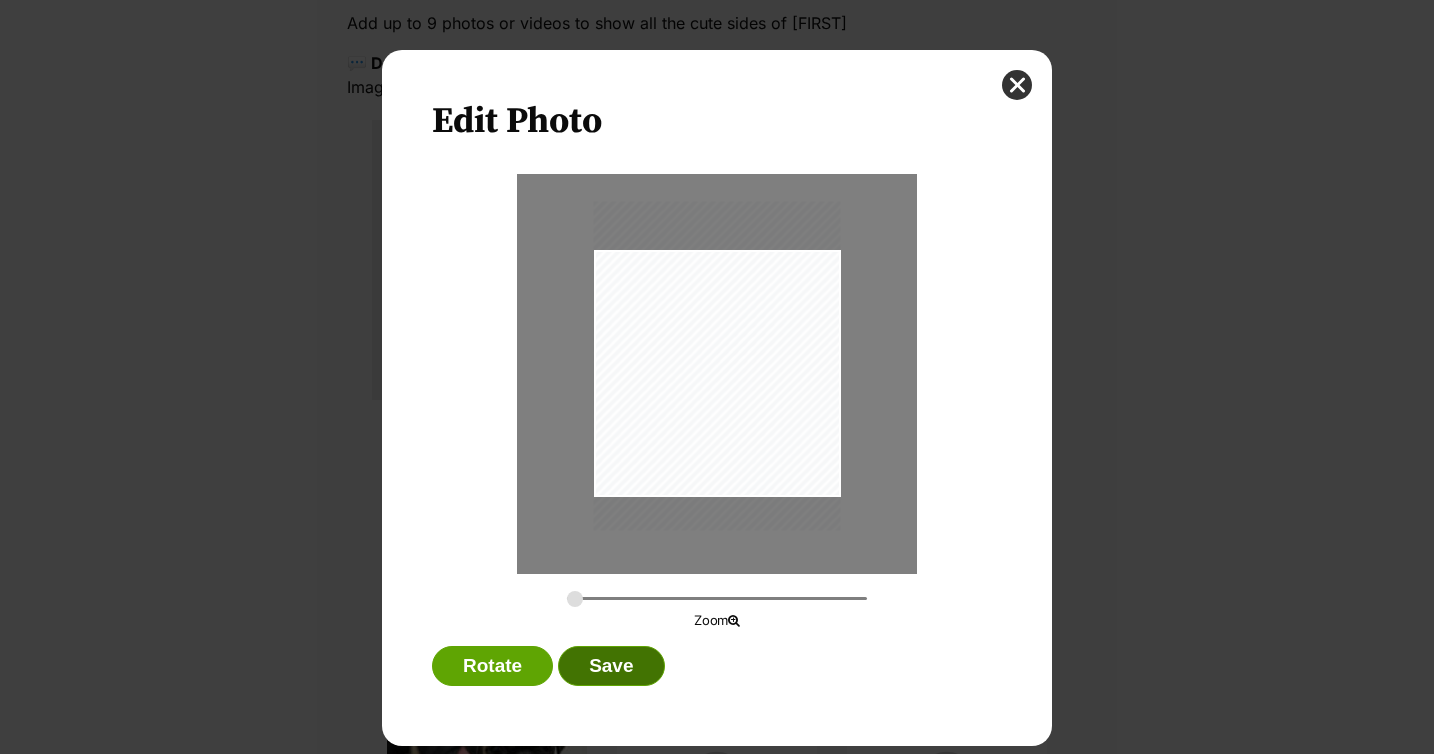 click on "Save" at bounding box center (611, 666) 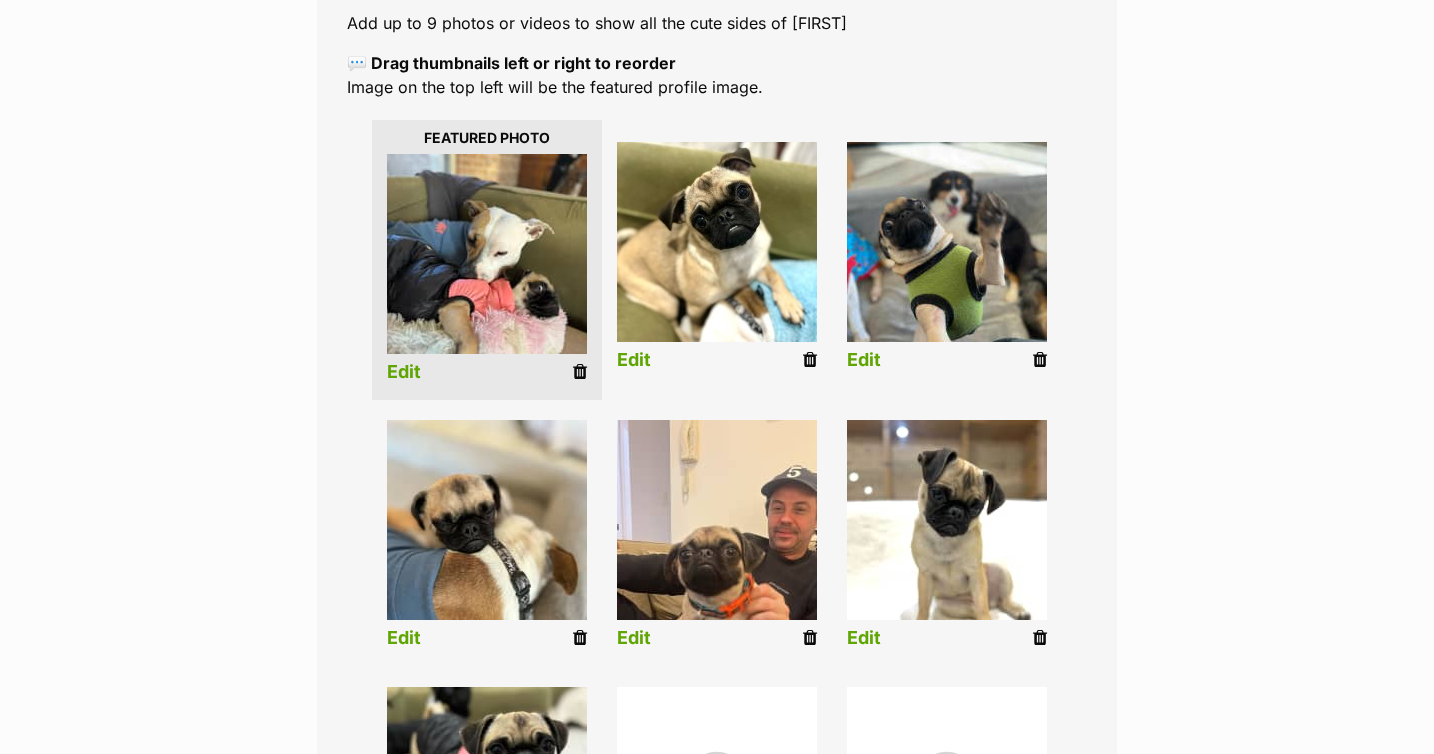scroll, scrollTop: 401, scrollLeft: 0, axis: vertical 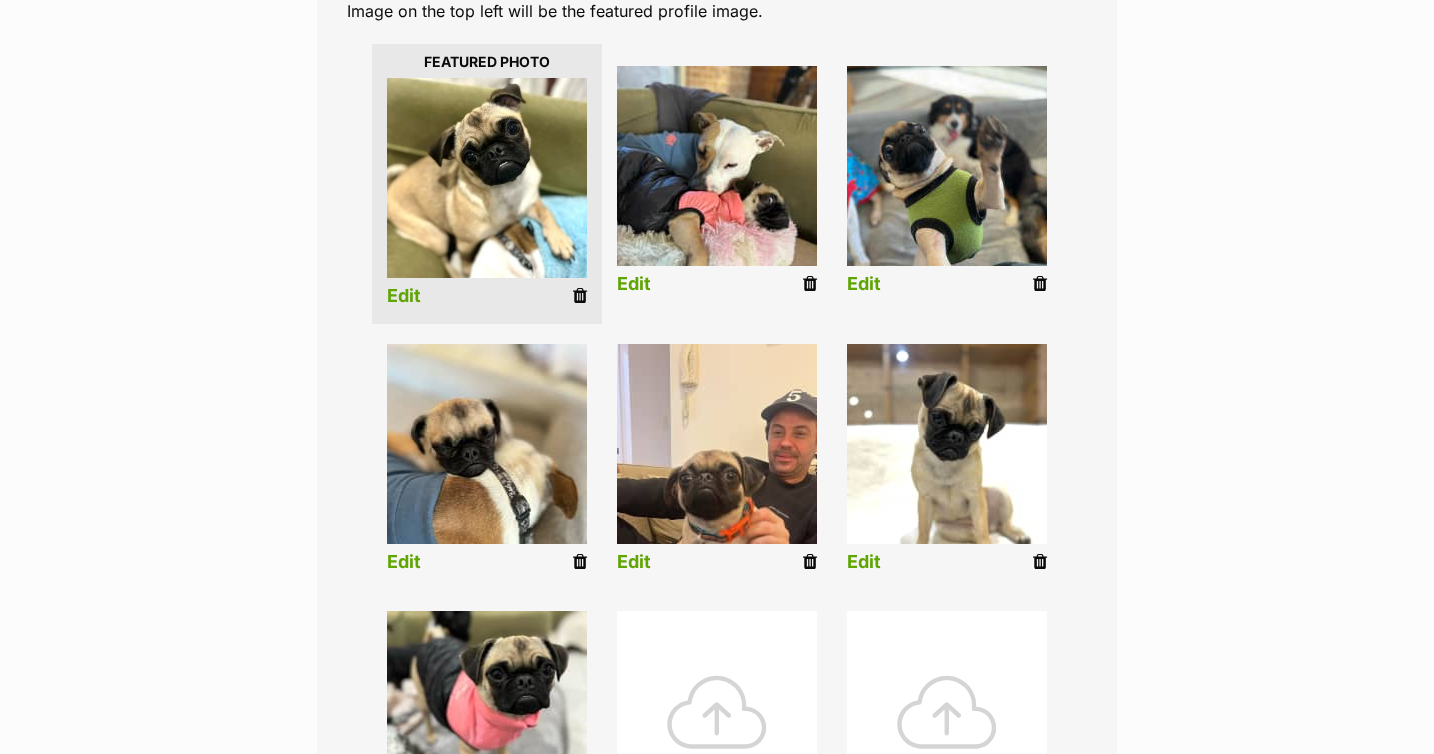 click on "Edit" at bounding box center [404, 562] 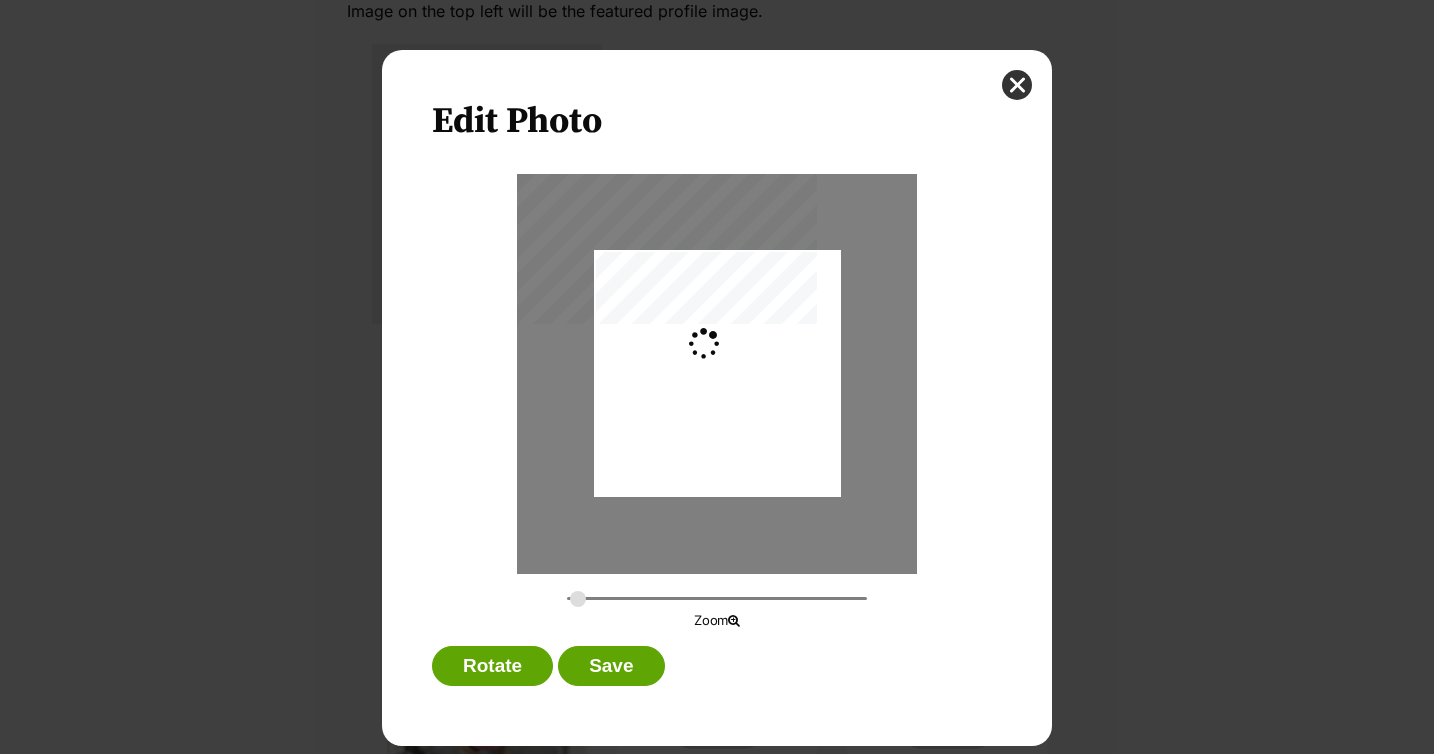 scroll, scrollTop: 0, scrollLeft: 0, axis: both 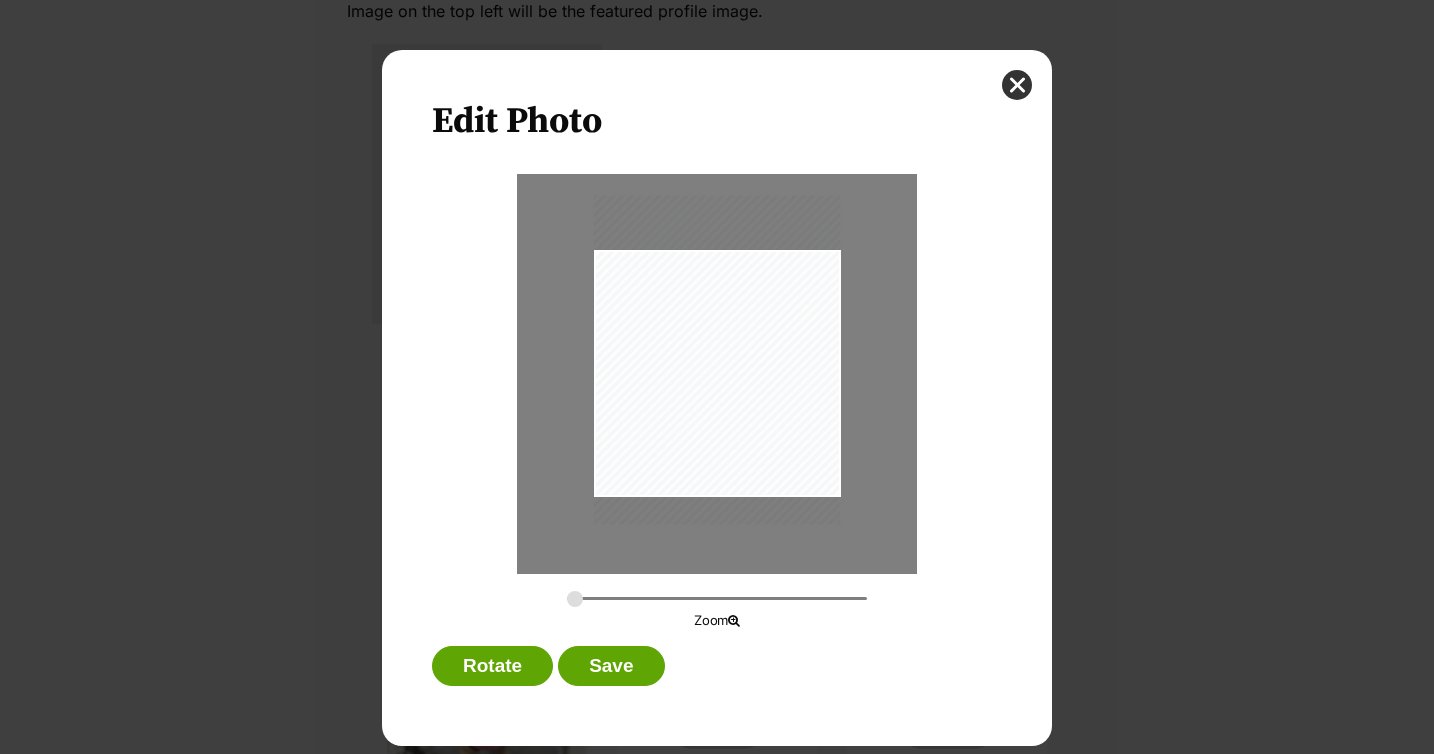 drag, startPoint x: 723, startPoint y: 444, endPoint x: 720, endPoint y: 430, distance: 14.3178215 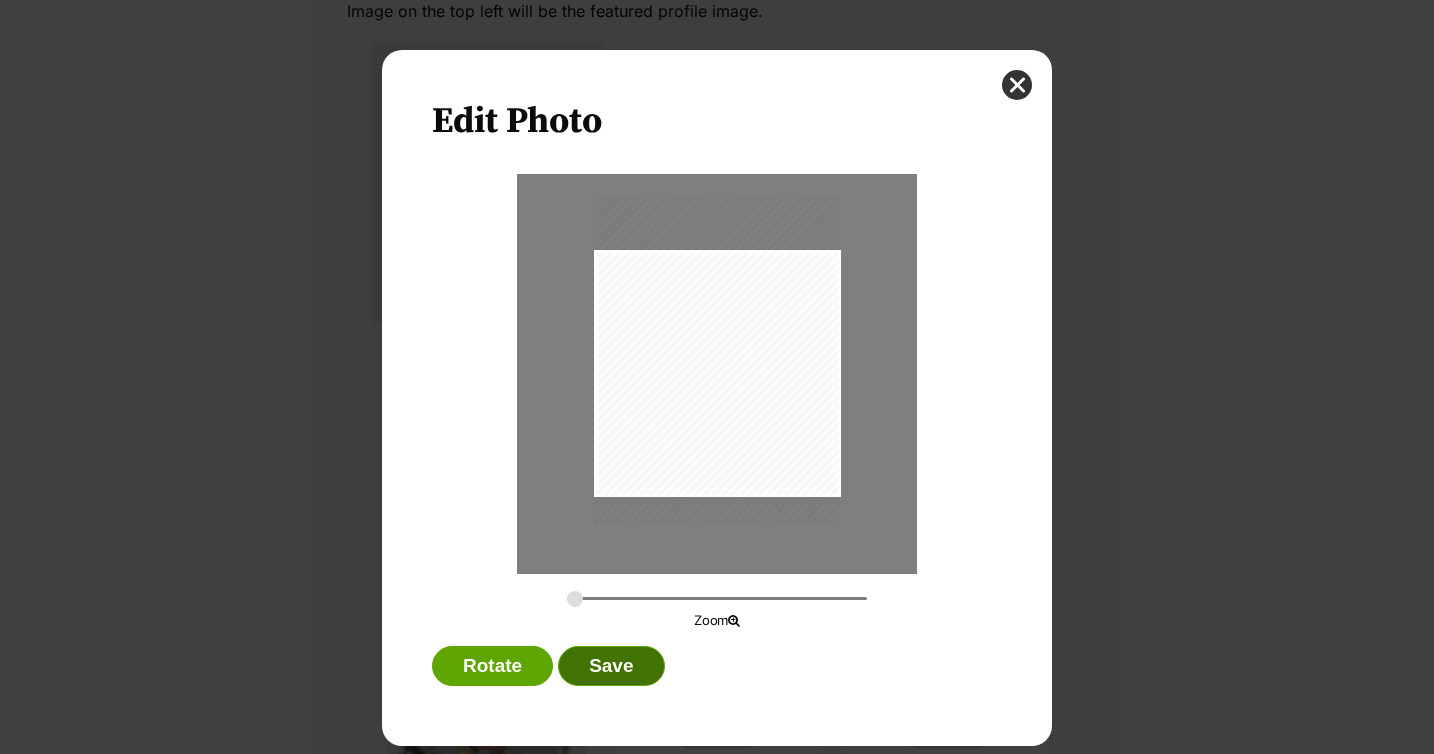 click on "Save" at bounding box center [611, 666] 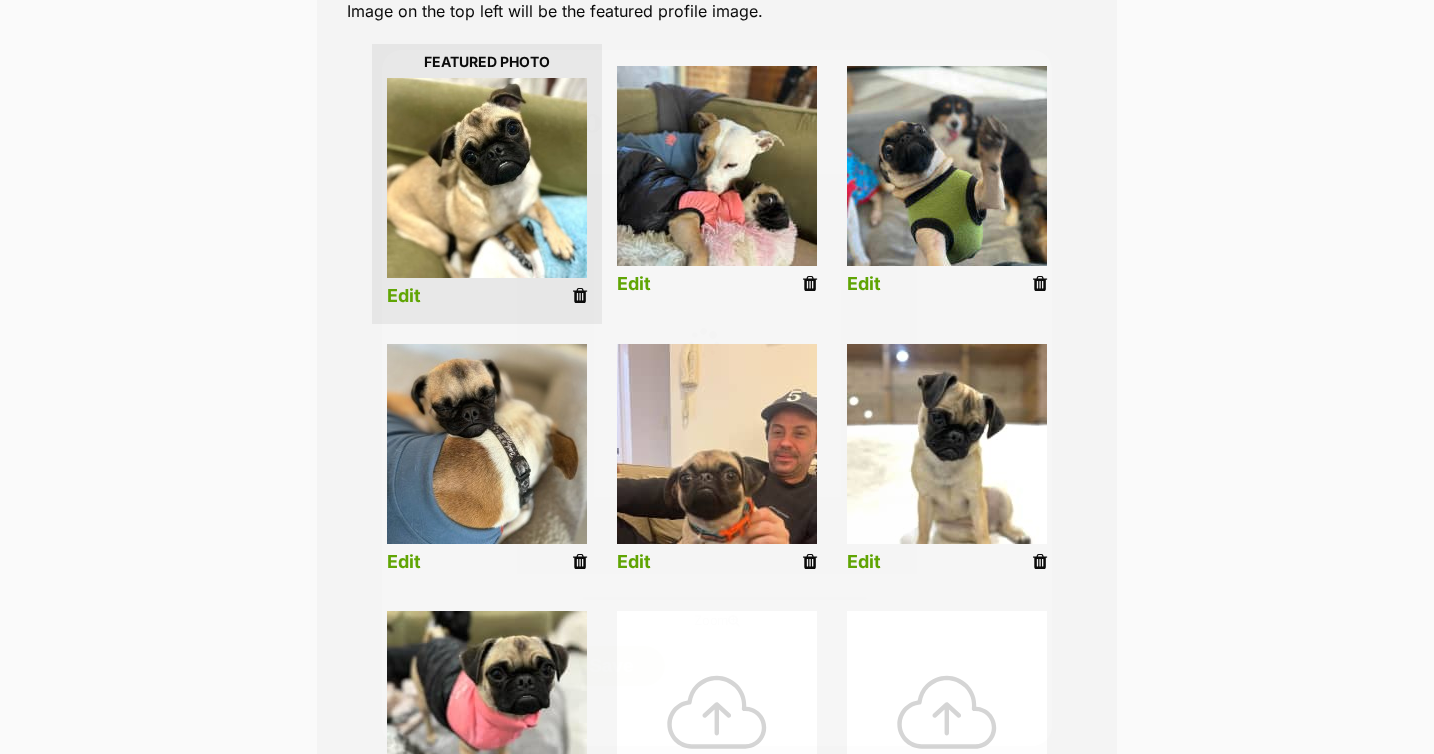 scroll, scrollTop: 477, scrollLeft: 0, axis: vertical 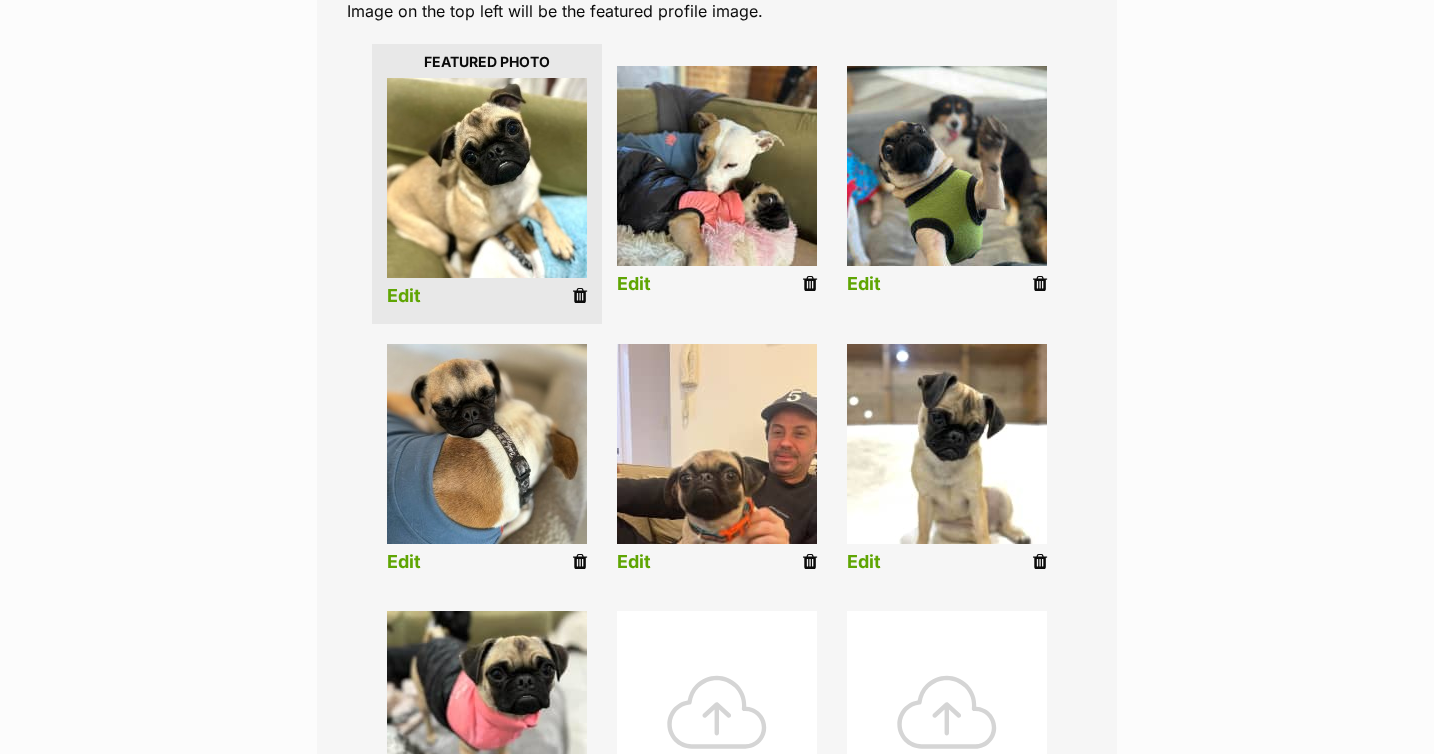 click on "Edit" at bounding box center (634, 562) 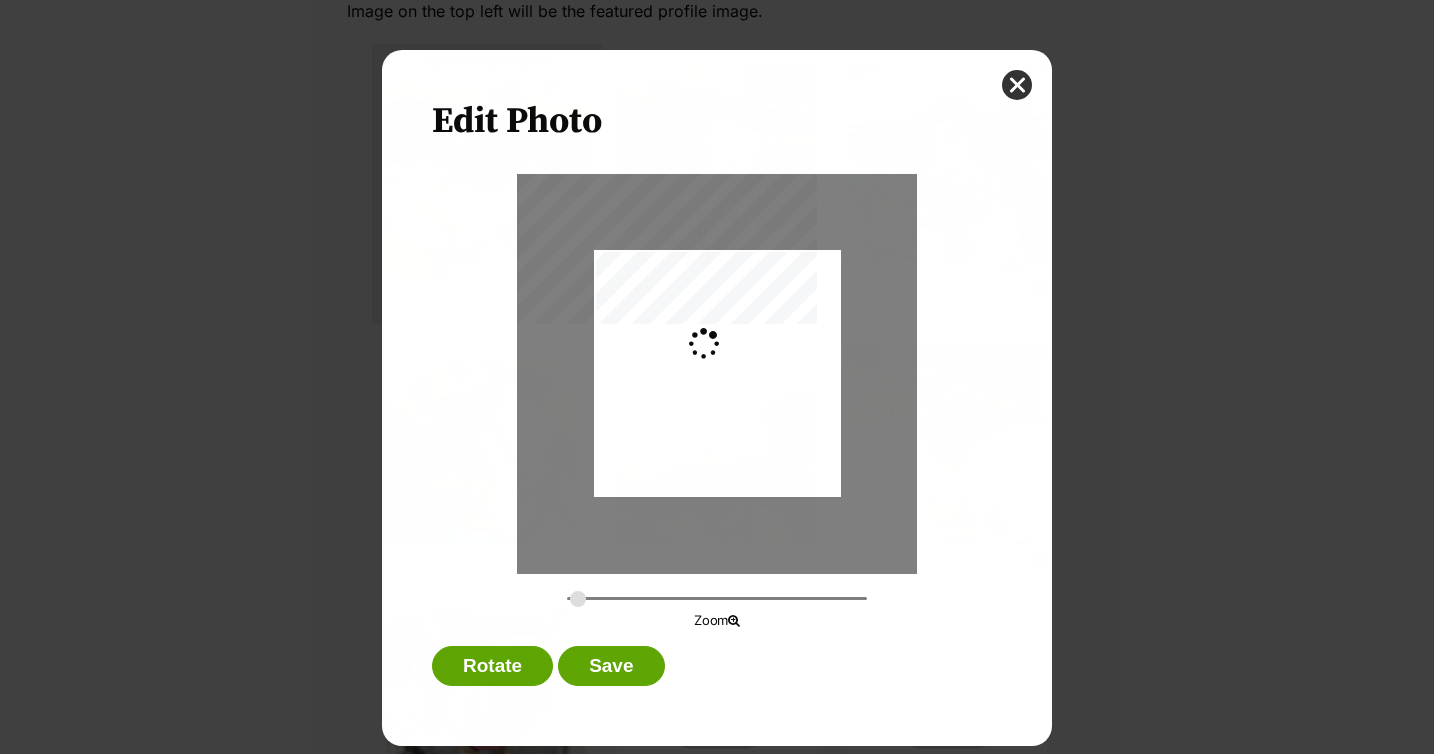 scroll, scrollTop: 0, scrollLeft: 0, axis: both 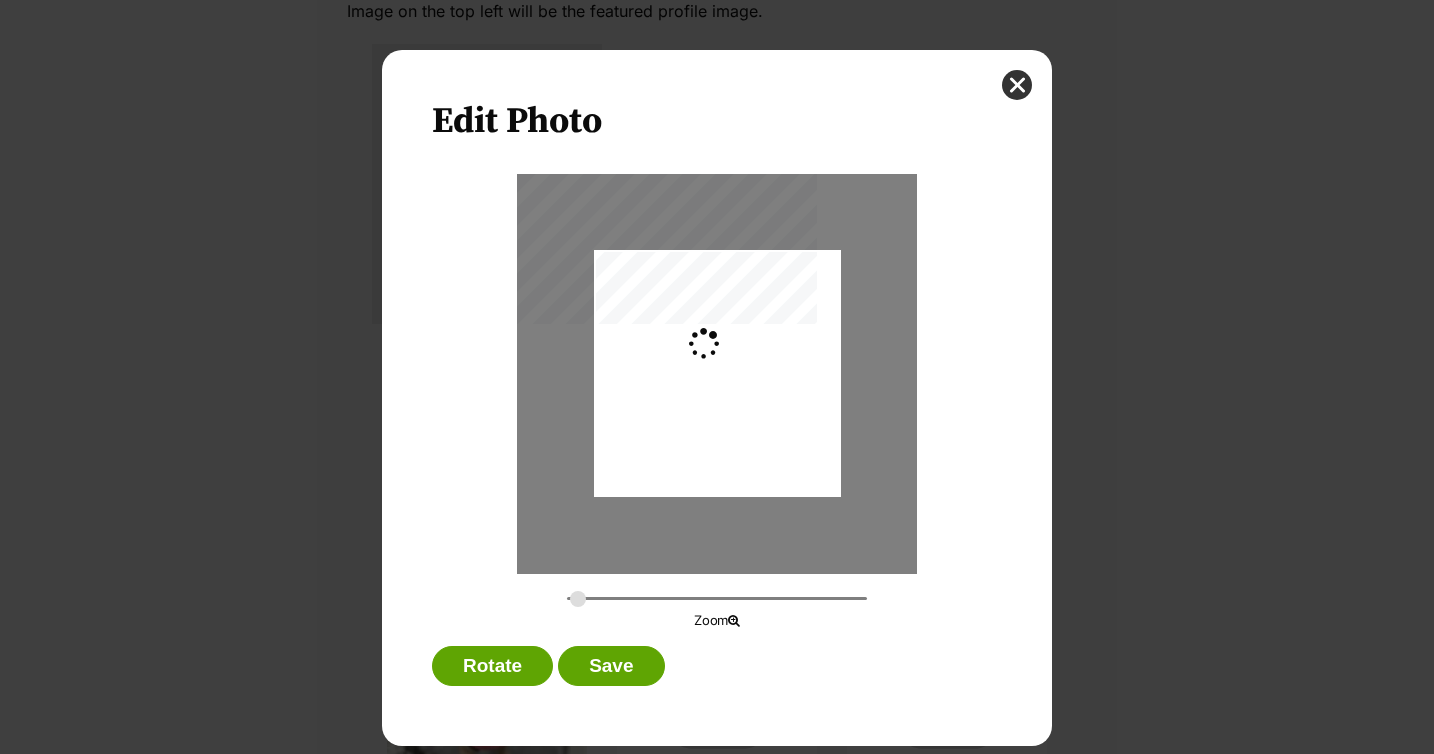 type on "0.2744" 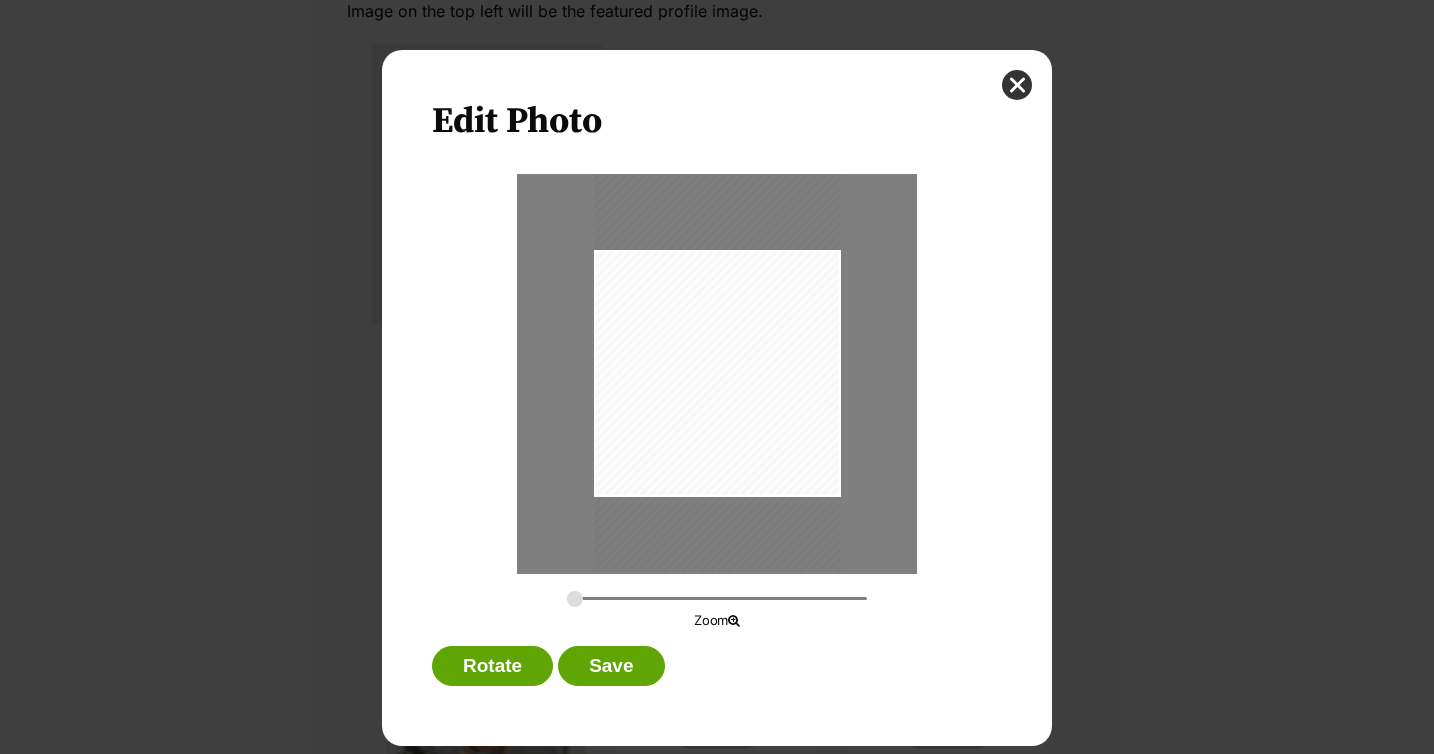 drag, startPoint x: 750, startPoint y: 459, endPoint x: 755, endPoint y: 438, distance: 21.587032 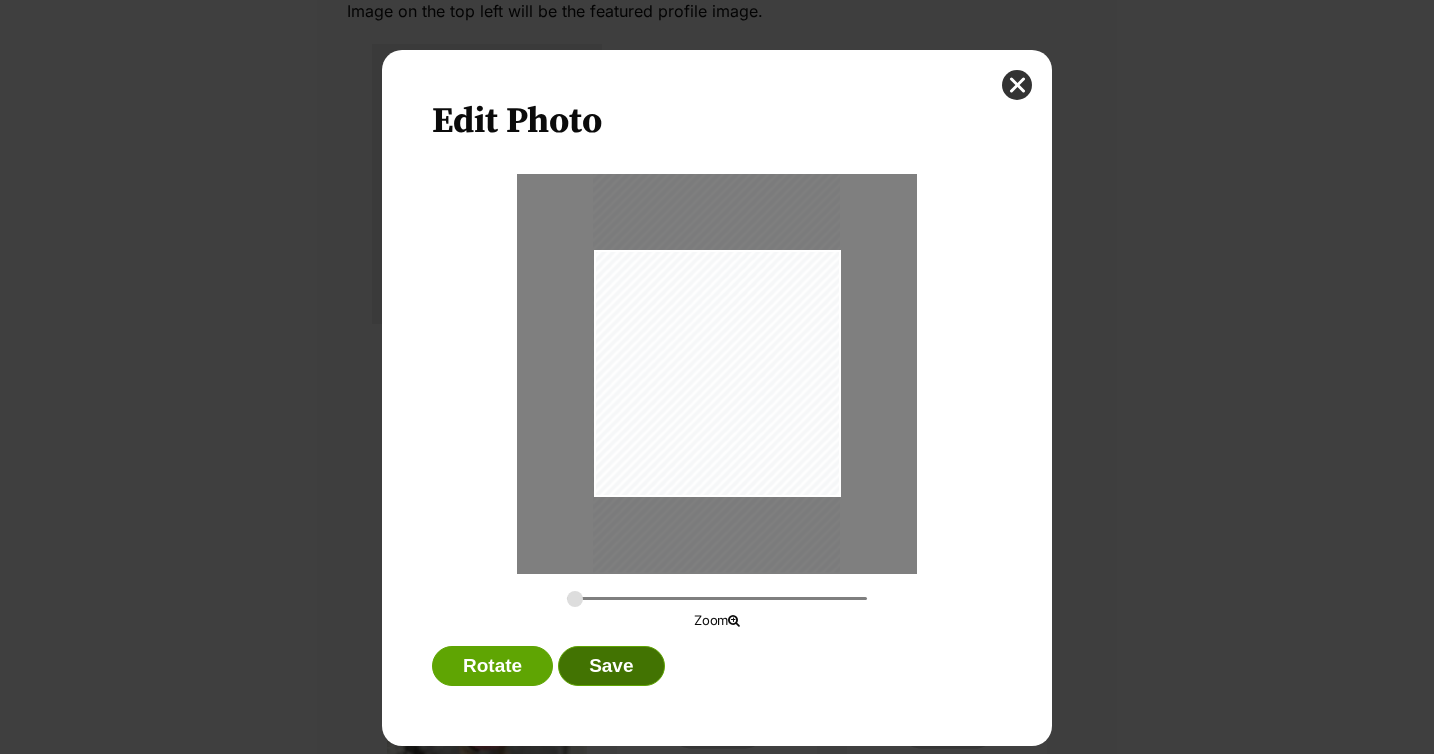 click on "Save" at bounding box center [611, 666] 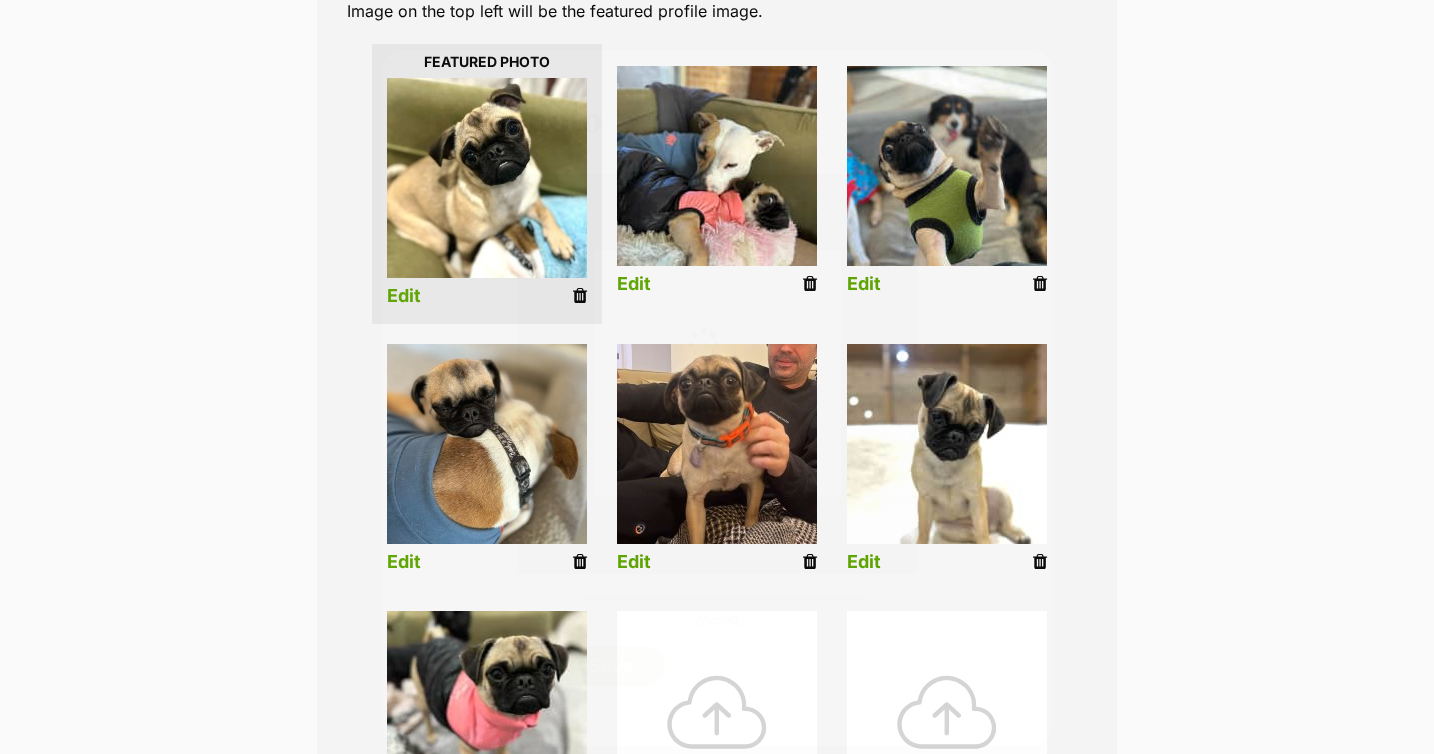 scroll, scrollTop: 477, scrollLeft: 0, axis: vertical 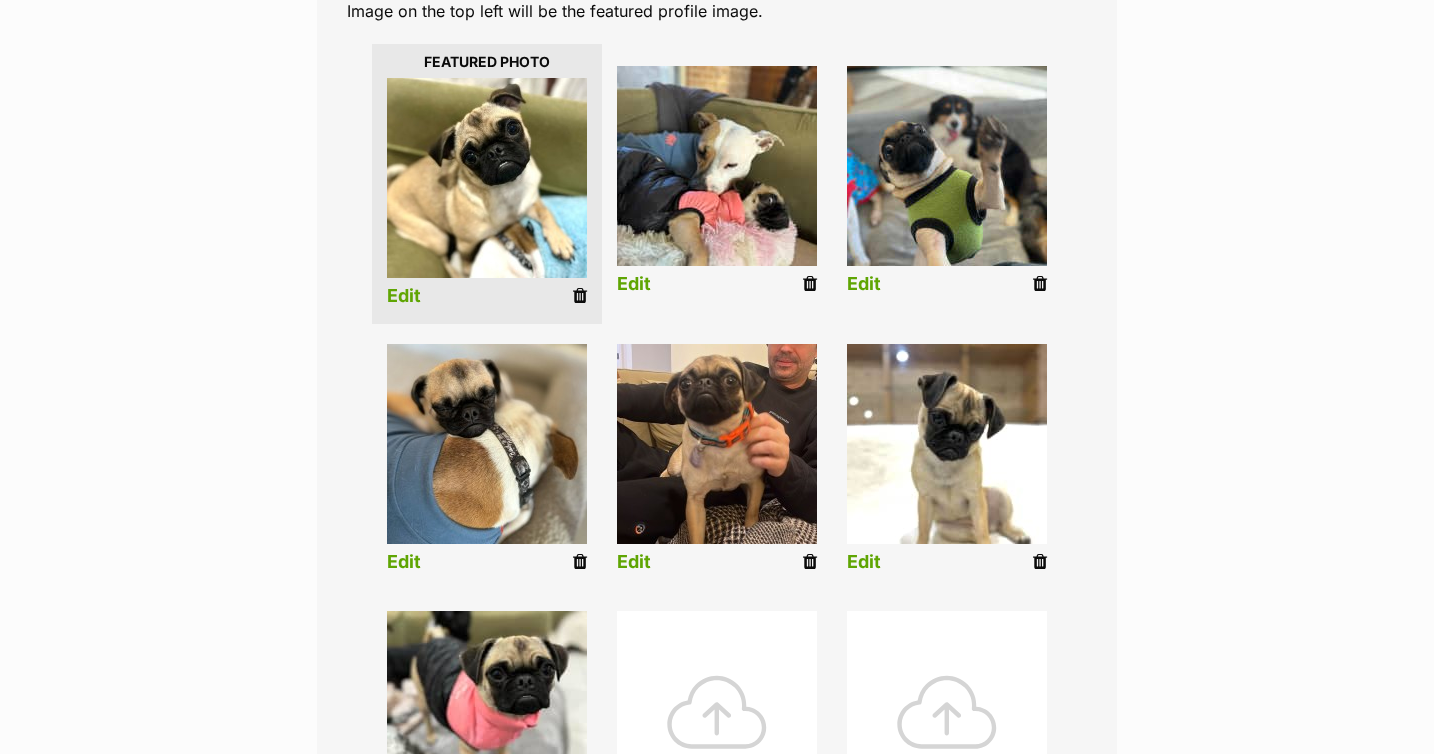 click on "Edit" at bounding box center (864, 562) 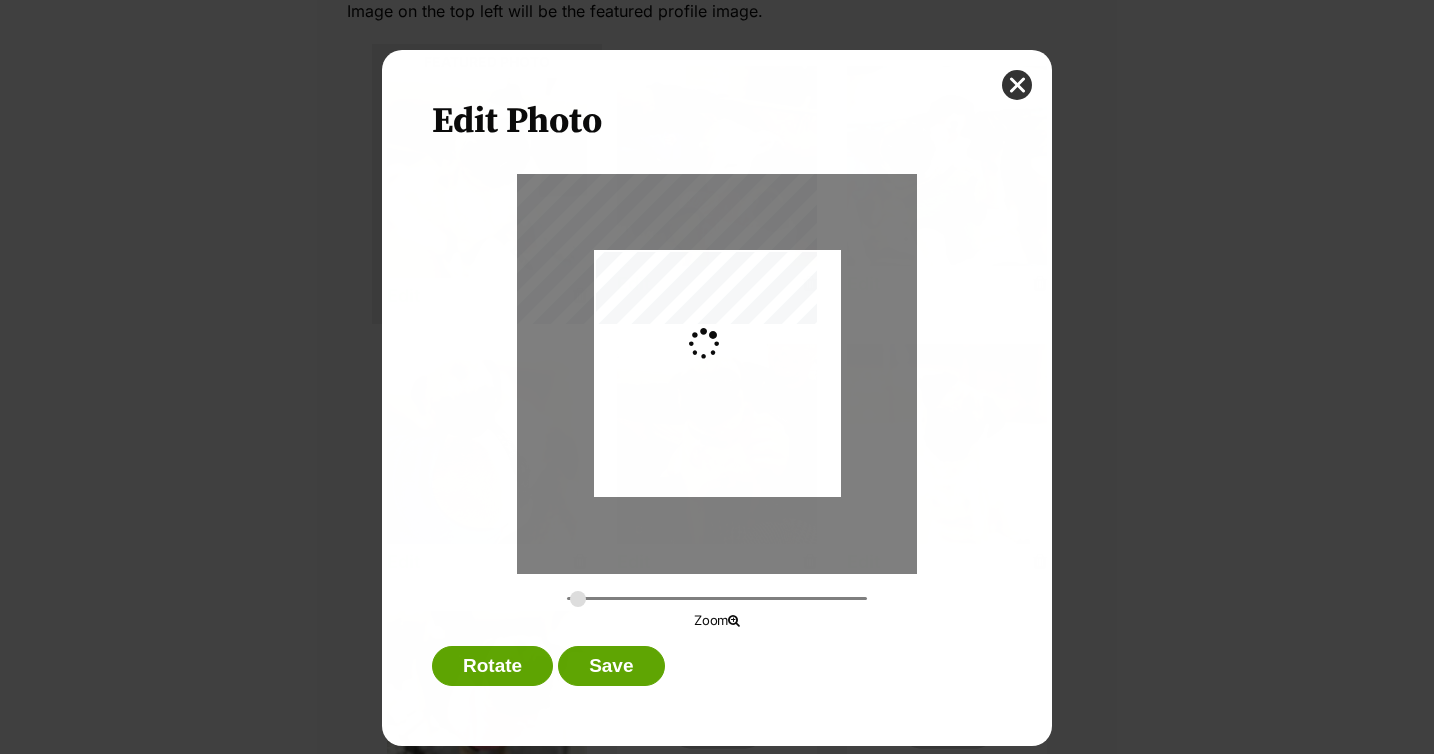 scroll, scrollTop: 0, scrollLeft: 0, axis: both 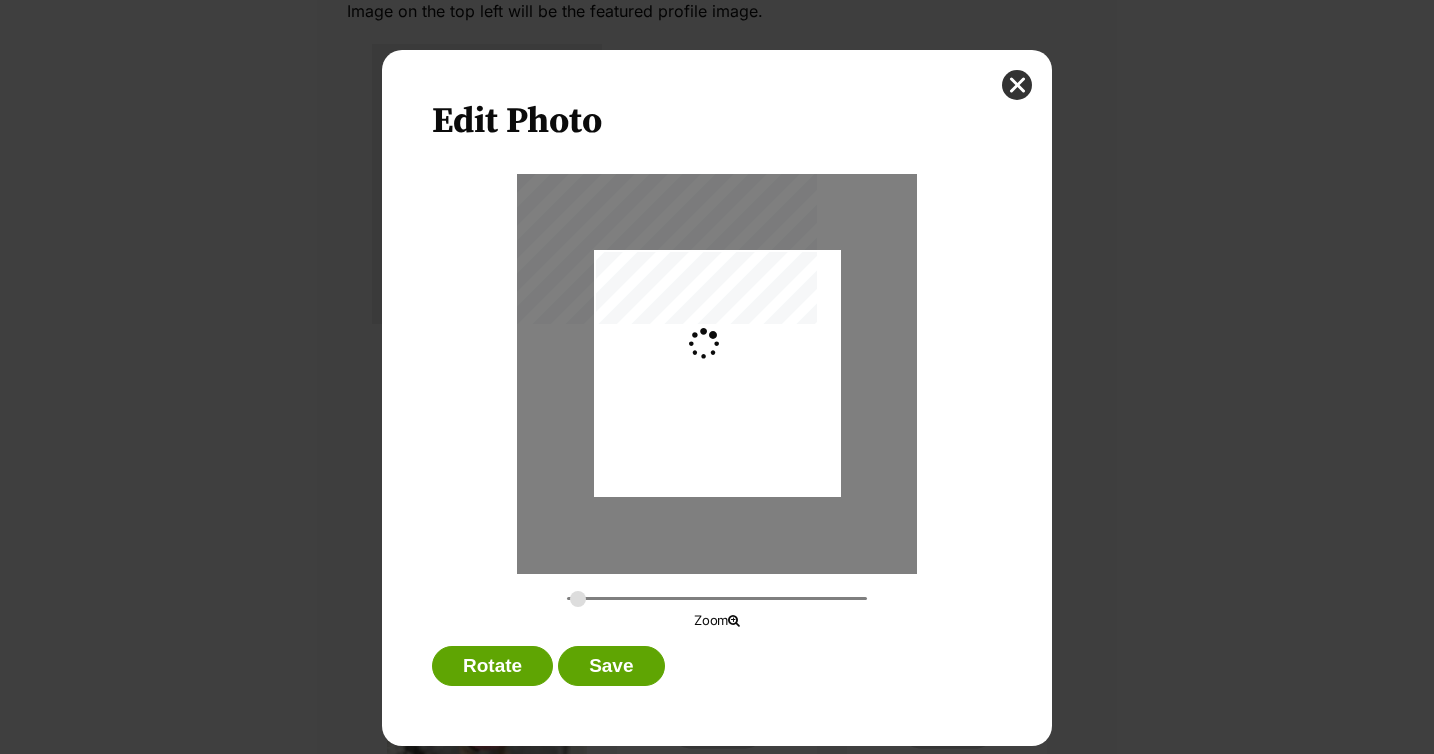 type on "0.2744" 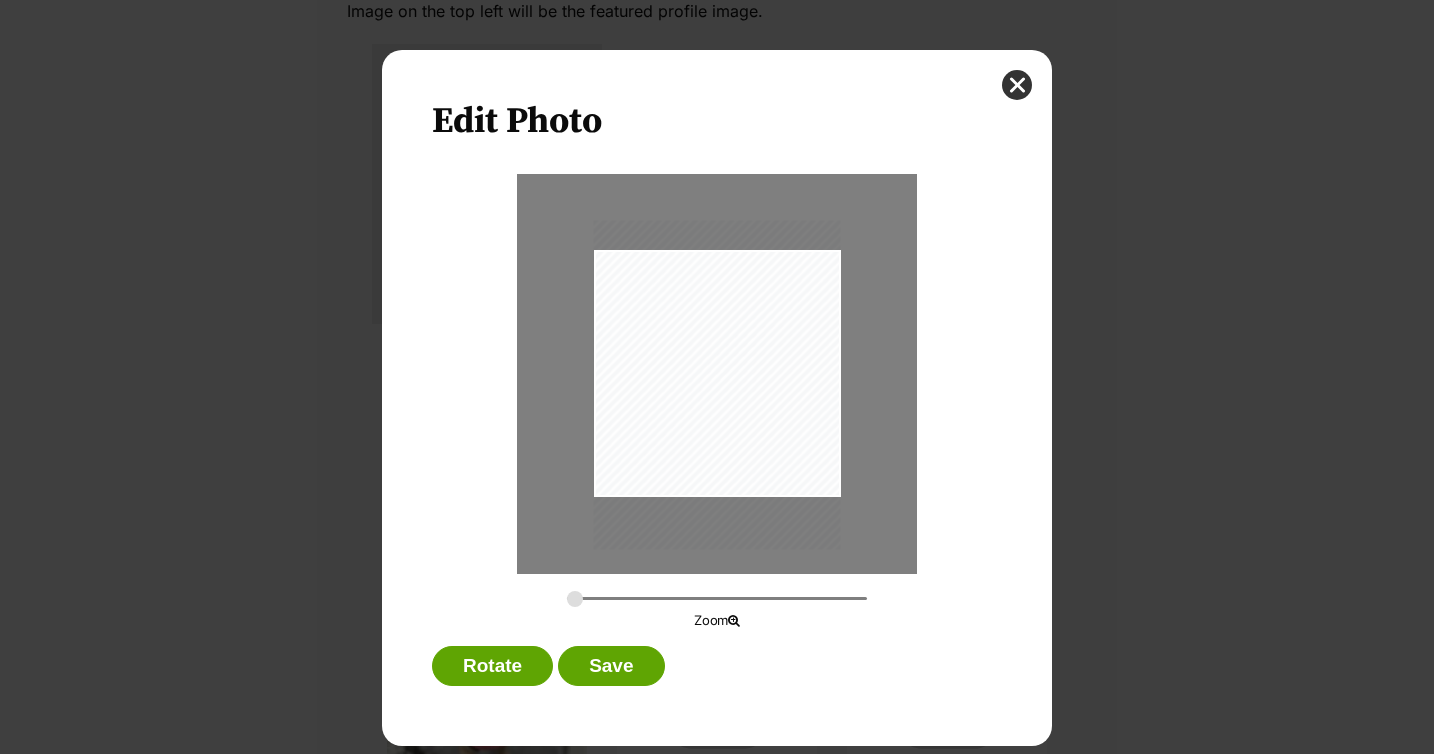 drag, startPoint x: 754, startPoint y: 424, endPoint x: 756, endPoint y: 437, distance: 13.152946 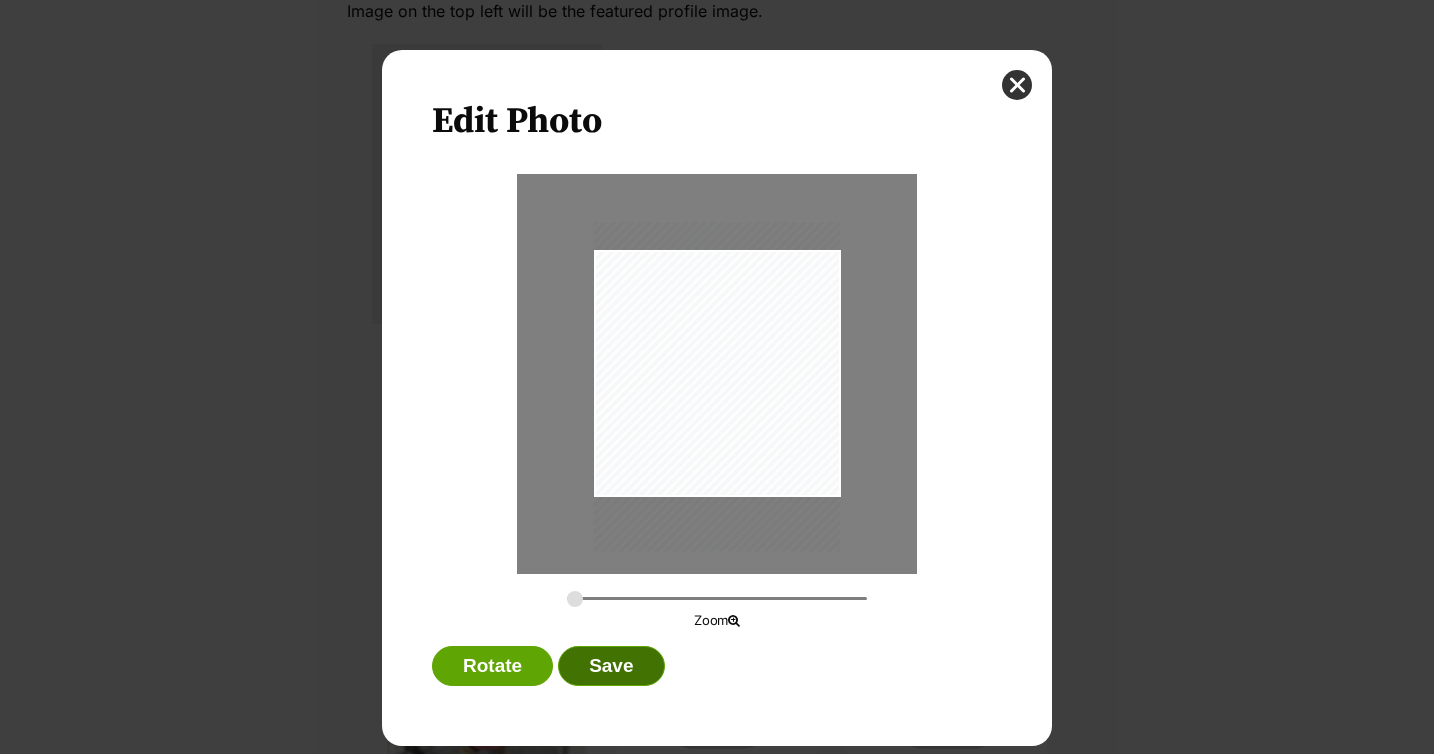 click on "Save" at bounding box center (611, 666) 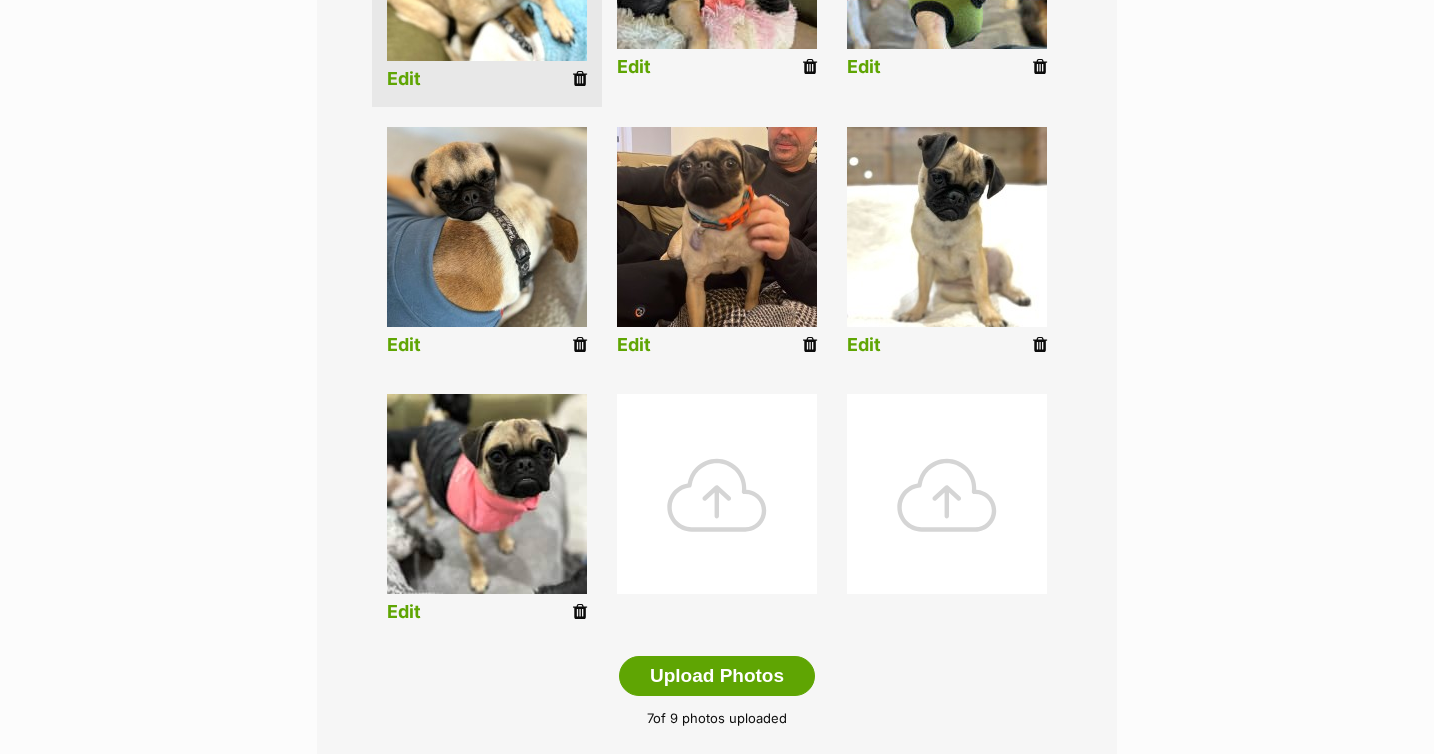scroll, scrollTop: 814, scrollLeft: 0, axis: vertical 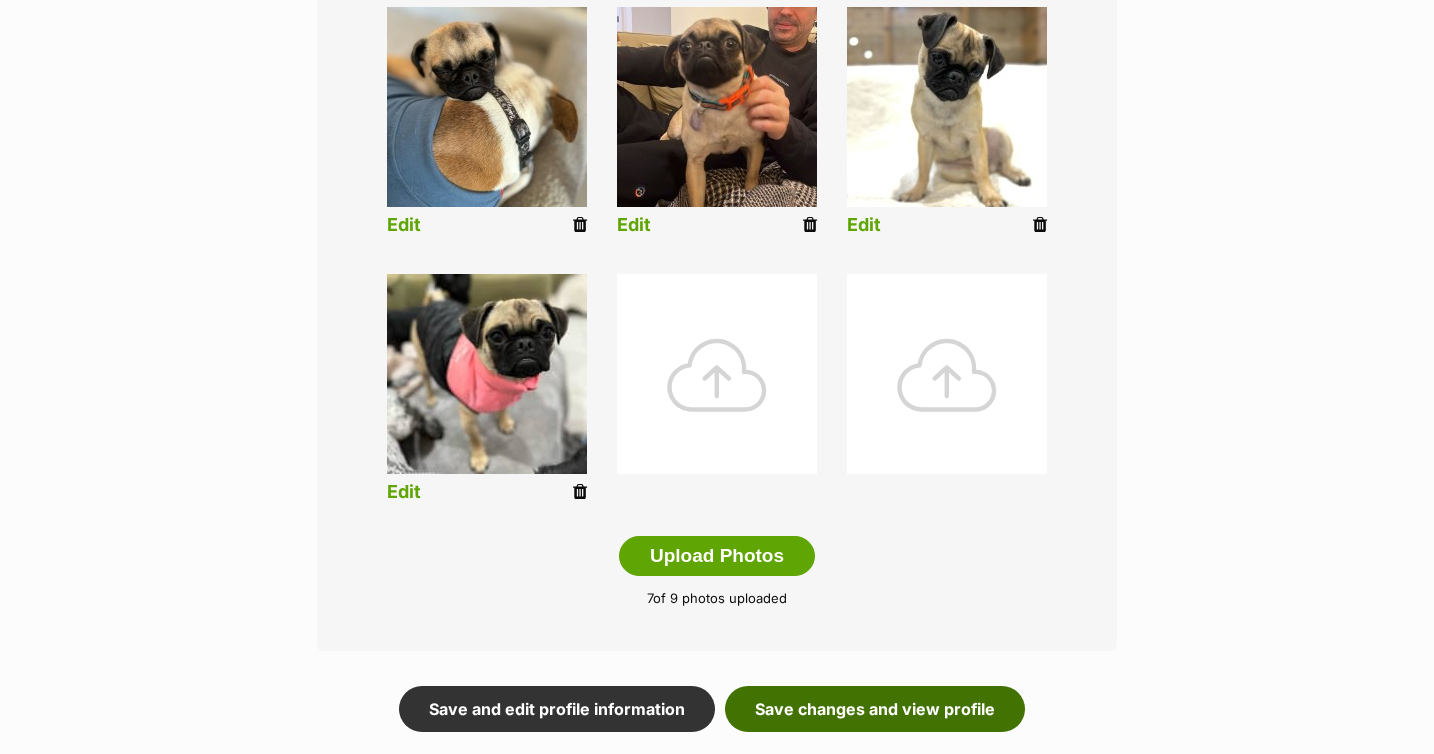 click on "Save changes and view profile" at bounding box center (875, 709) 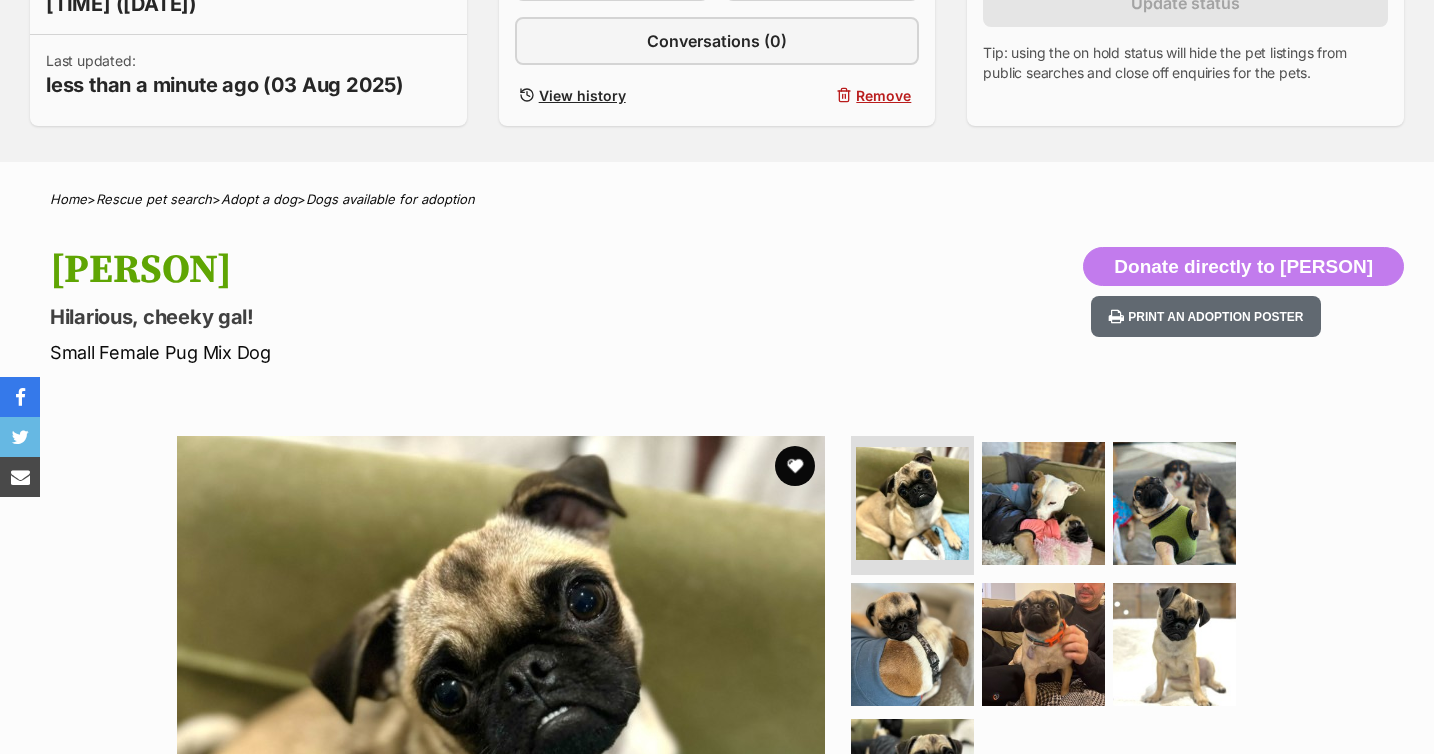 scroll, scrollTop: 940, scrollLeft: 0, axis: vertical 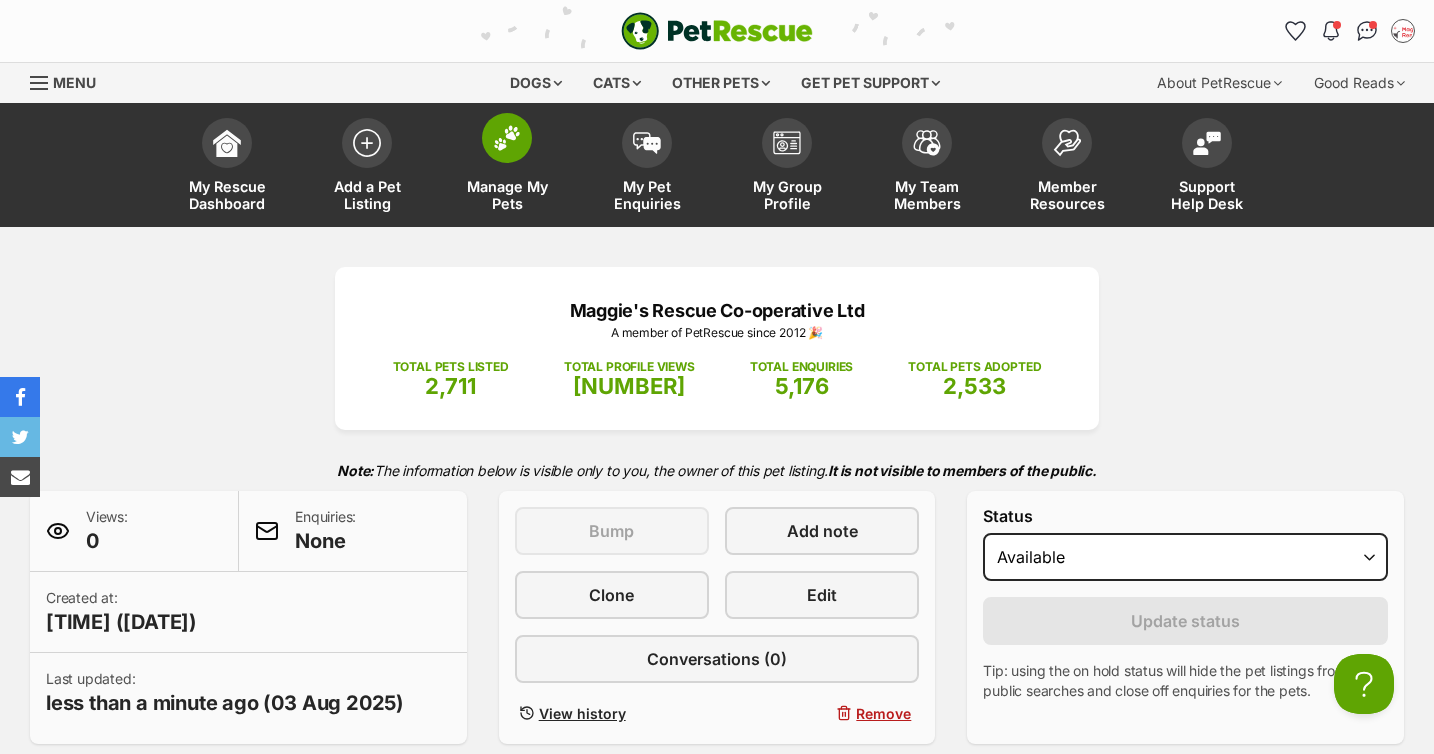click at bounding box center [507, 138] 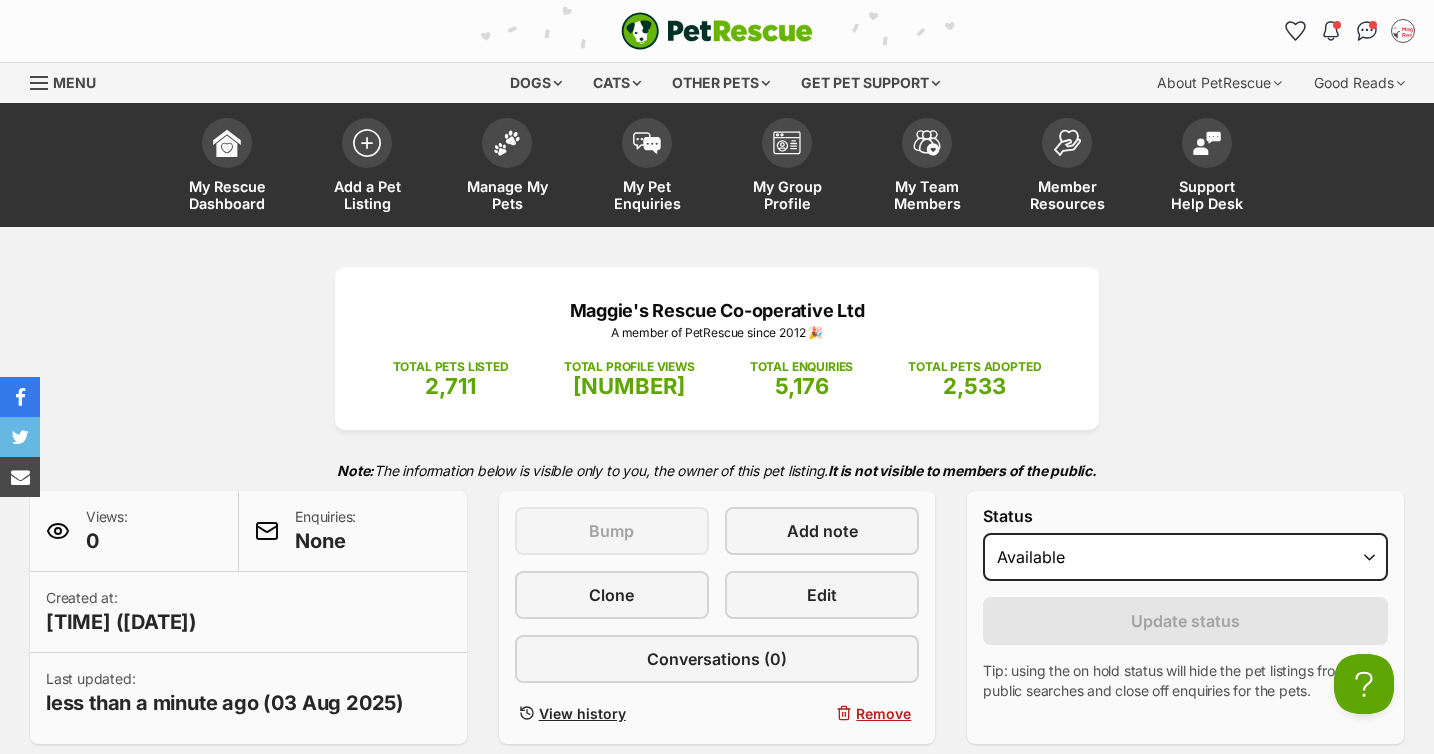 scroll, scrollTop: 0, scrollLeft: 0, axis: both 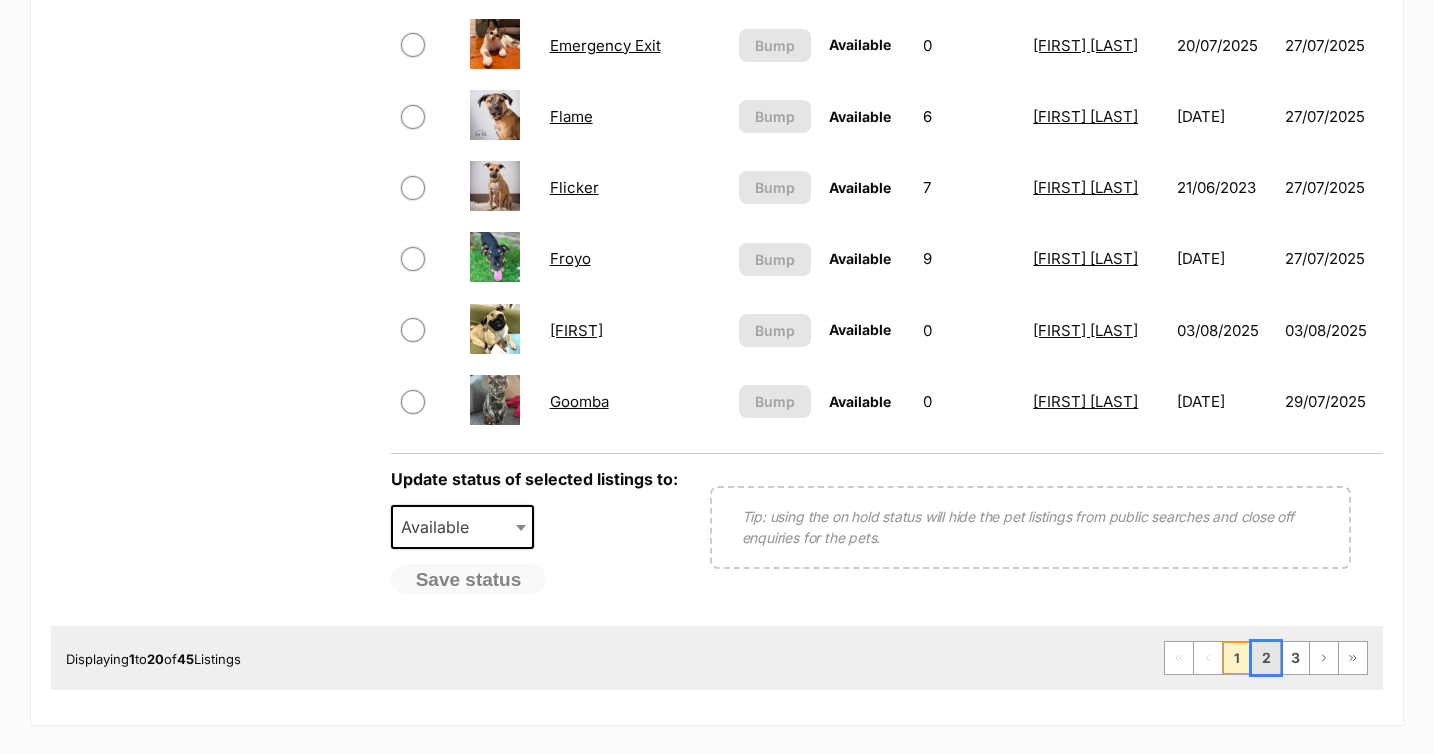click on "2" at bounding box center (1266, 658) 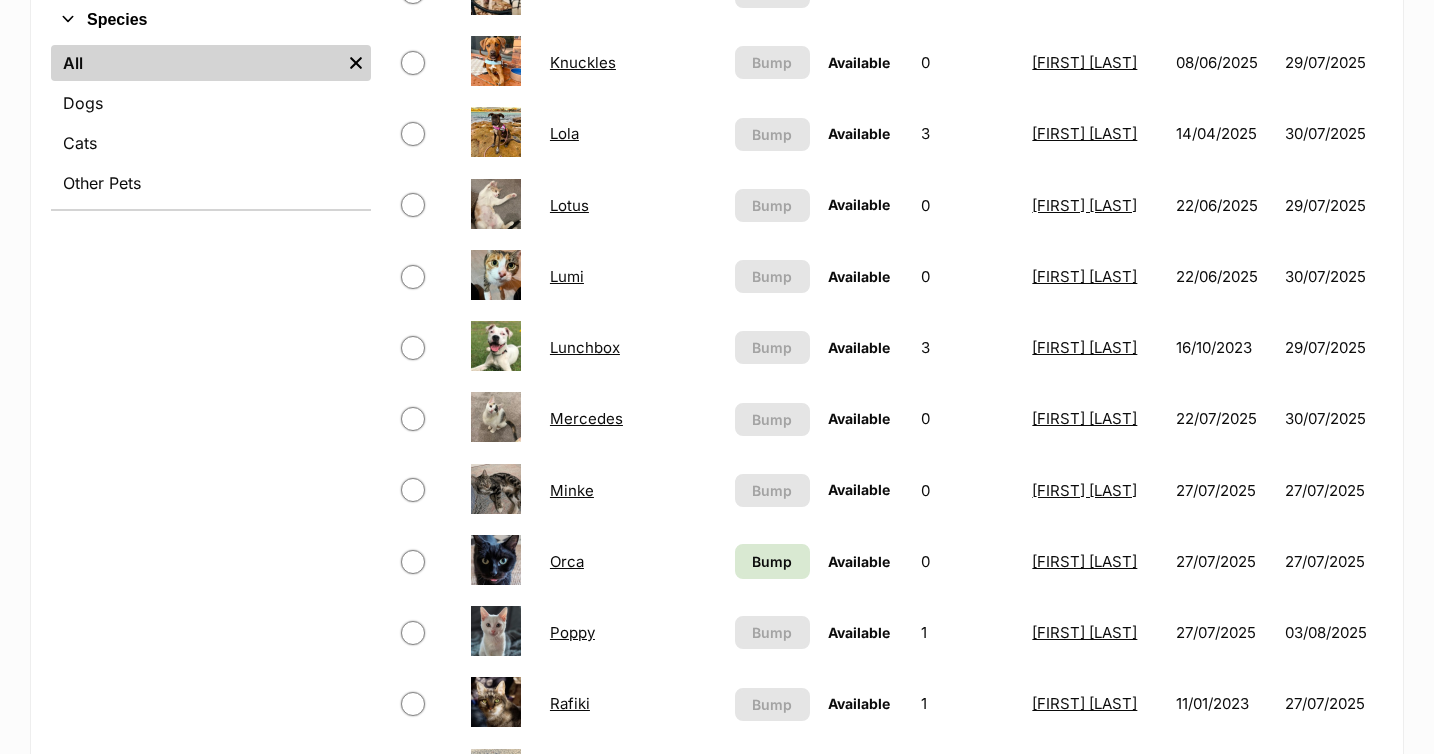 scroll, scrollTop: 791, scrollLeft: 0, axis: vertical 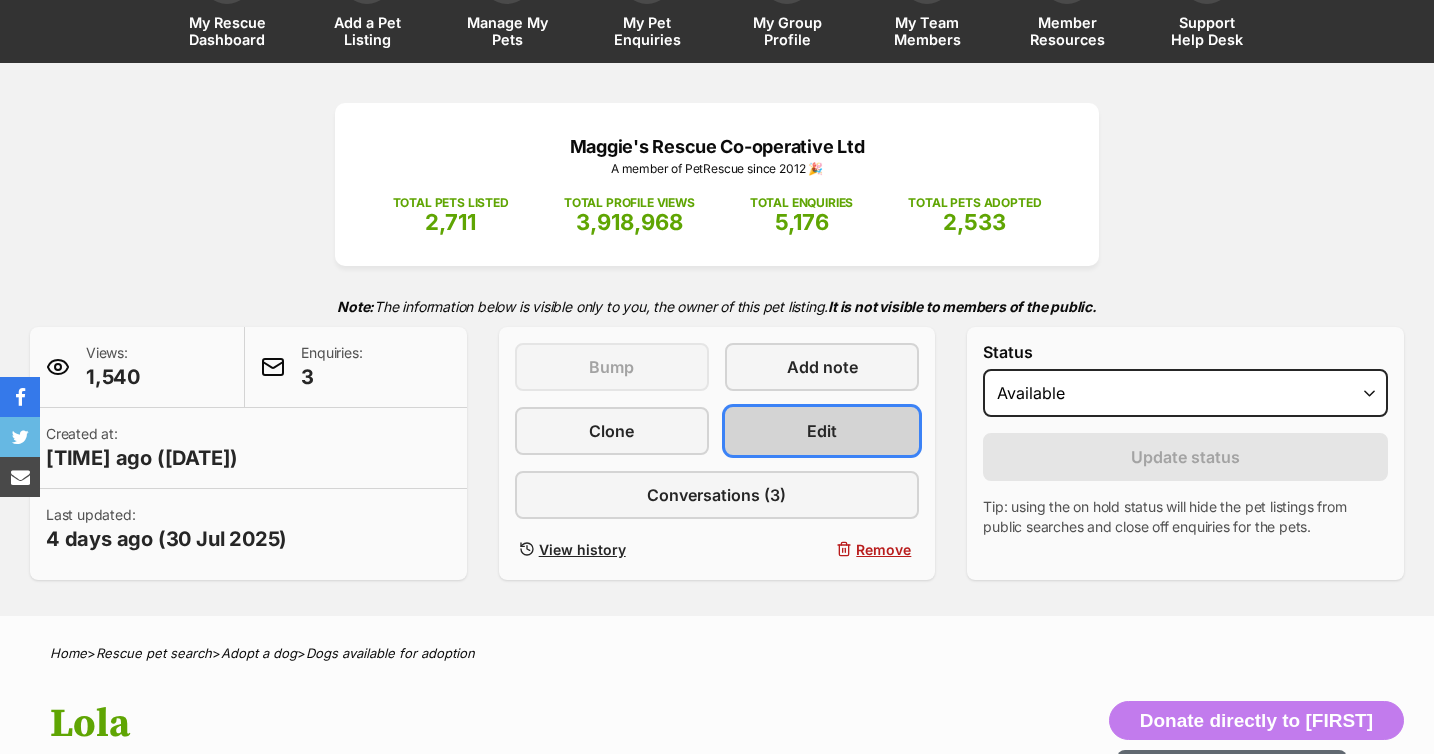 click on "Edit" at bounding box center (822, 431) 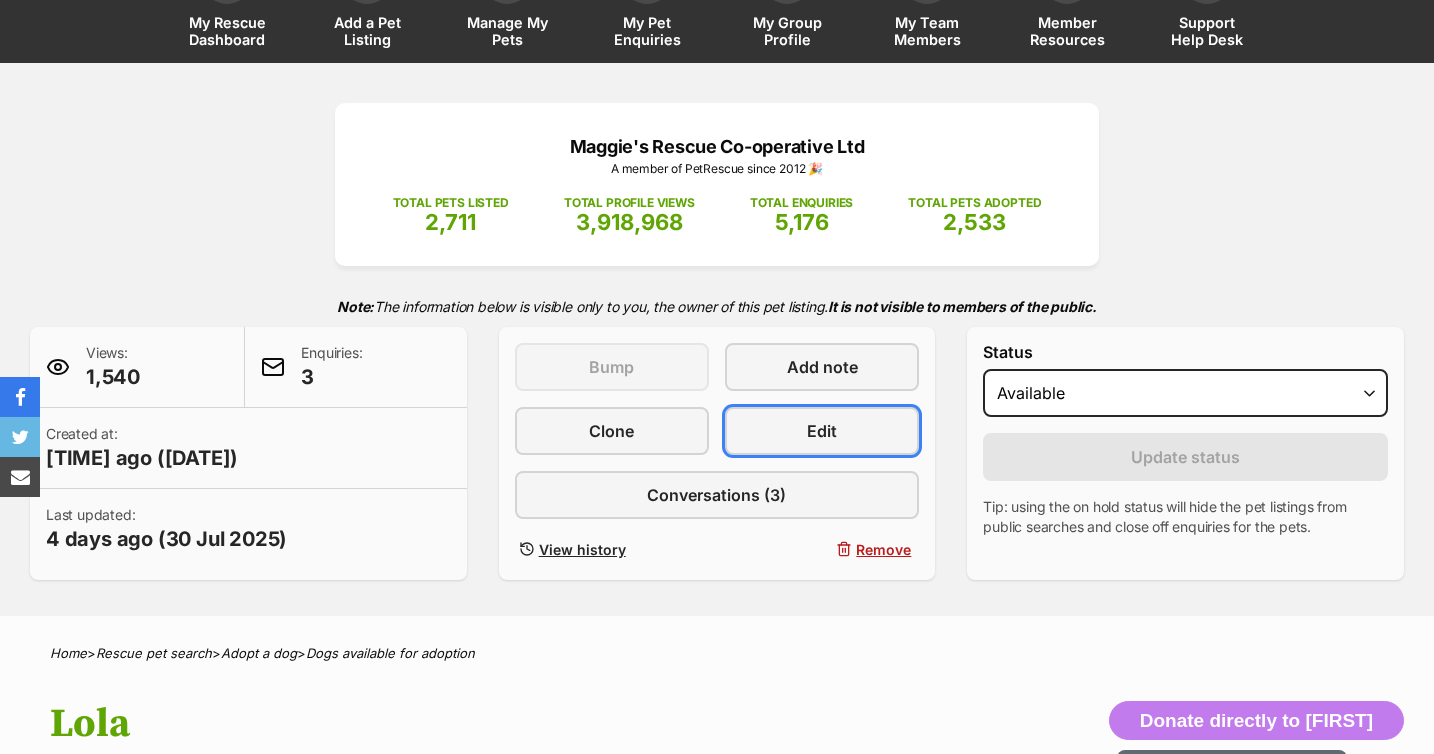 scroll, scrollTop: 164, scrollLeft: 0, axis: vertical 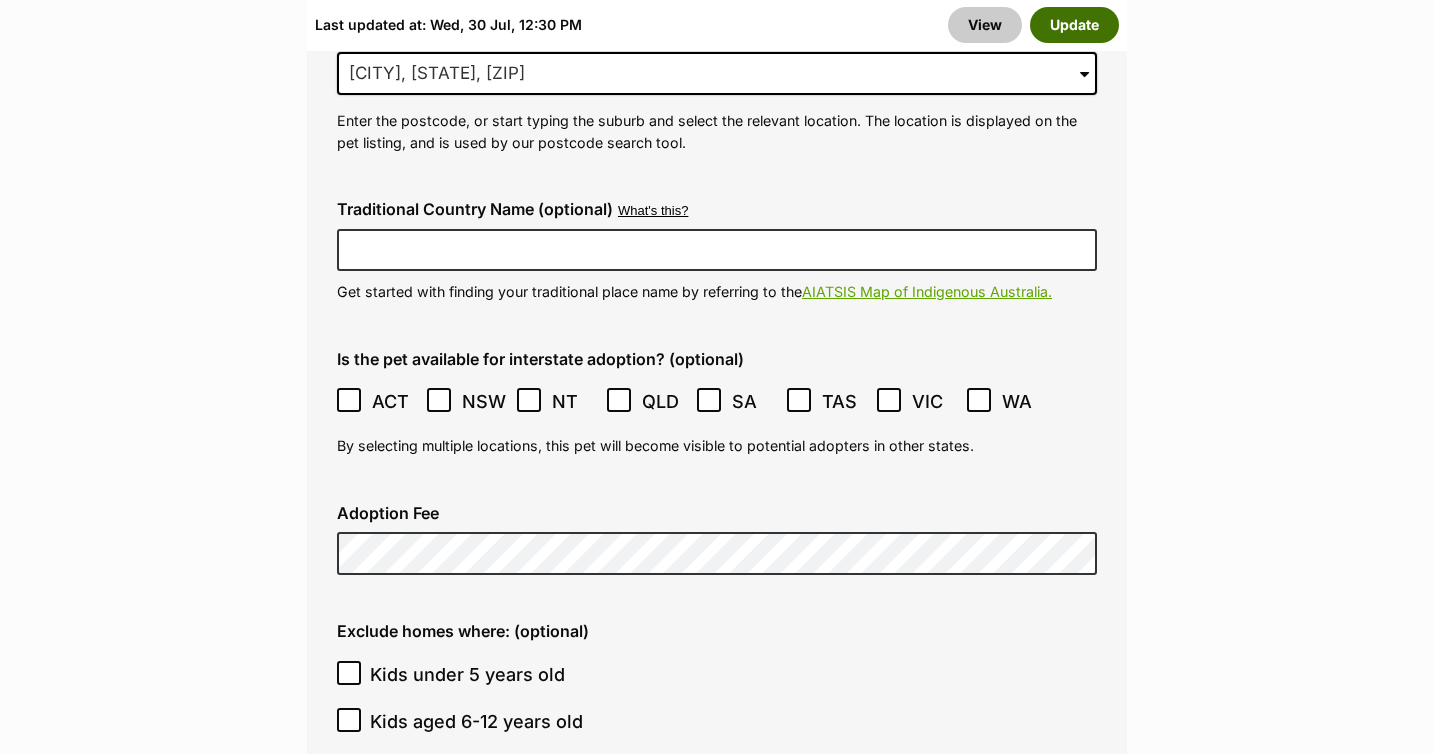 click on "Update" at bounding box center (1074, 25) 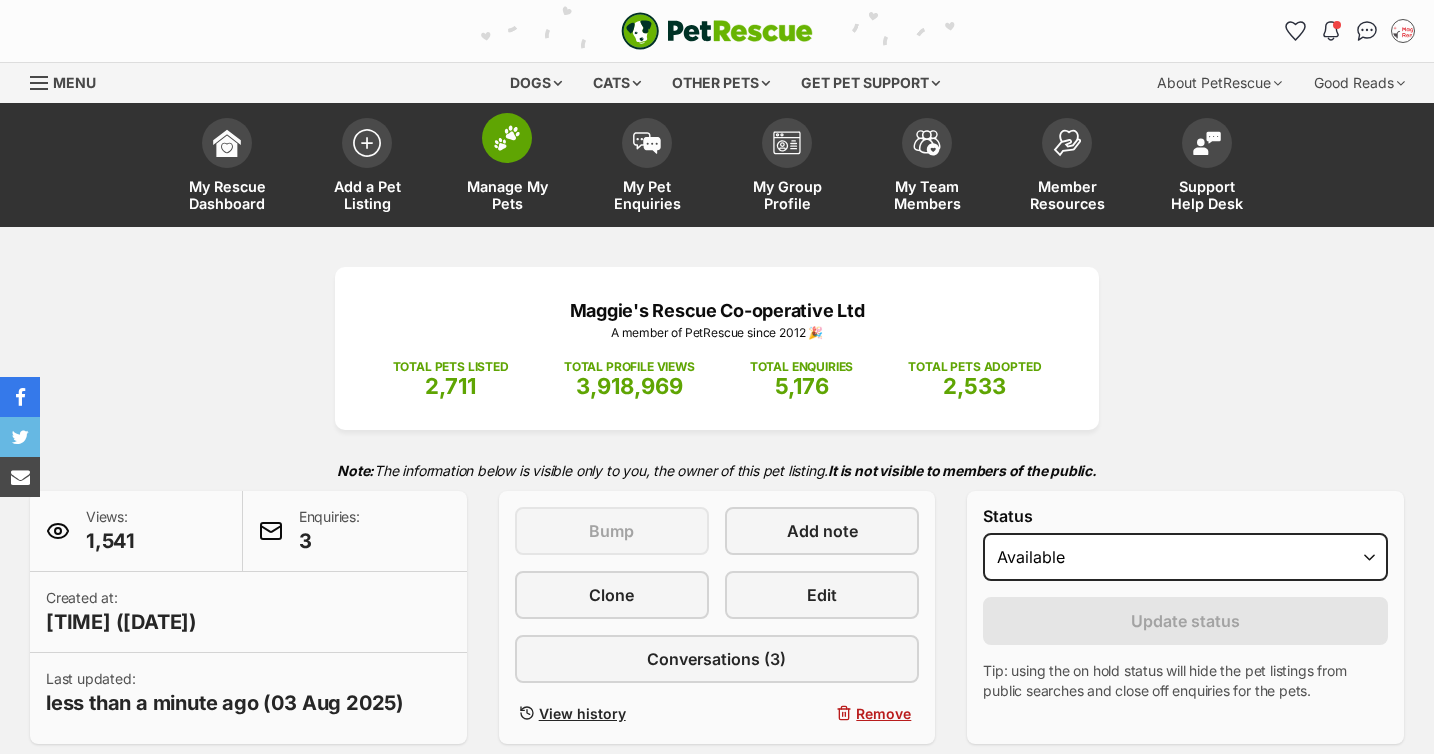 scroll, scrollTop: 0, scrollLeft: 0, axis: both 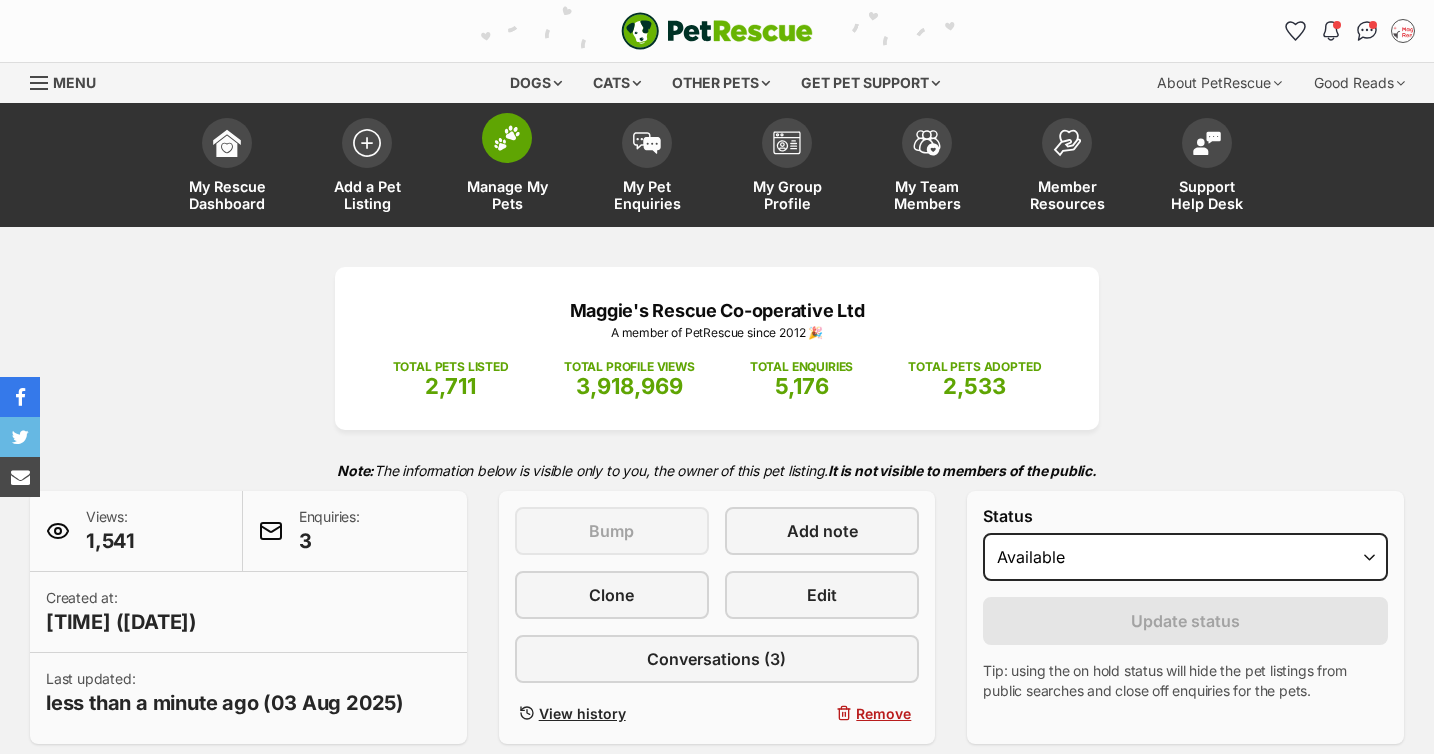 click at bounding box center (507, 138) 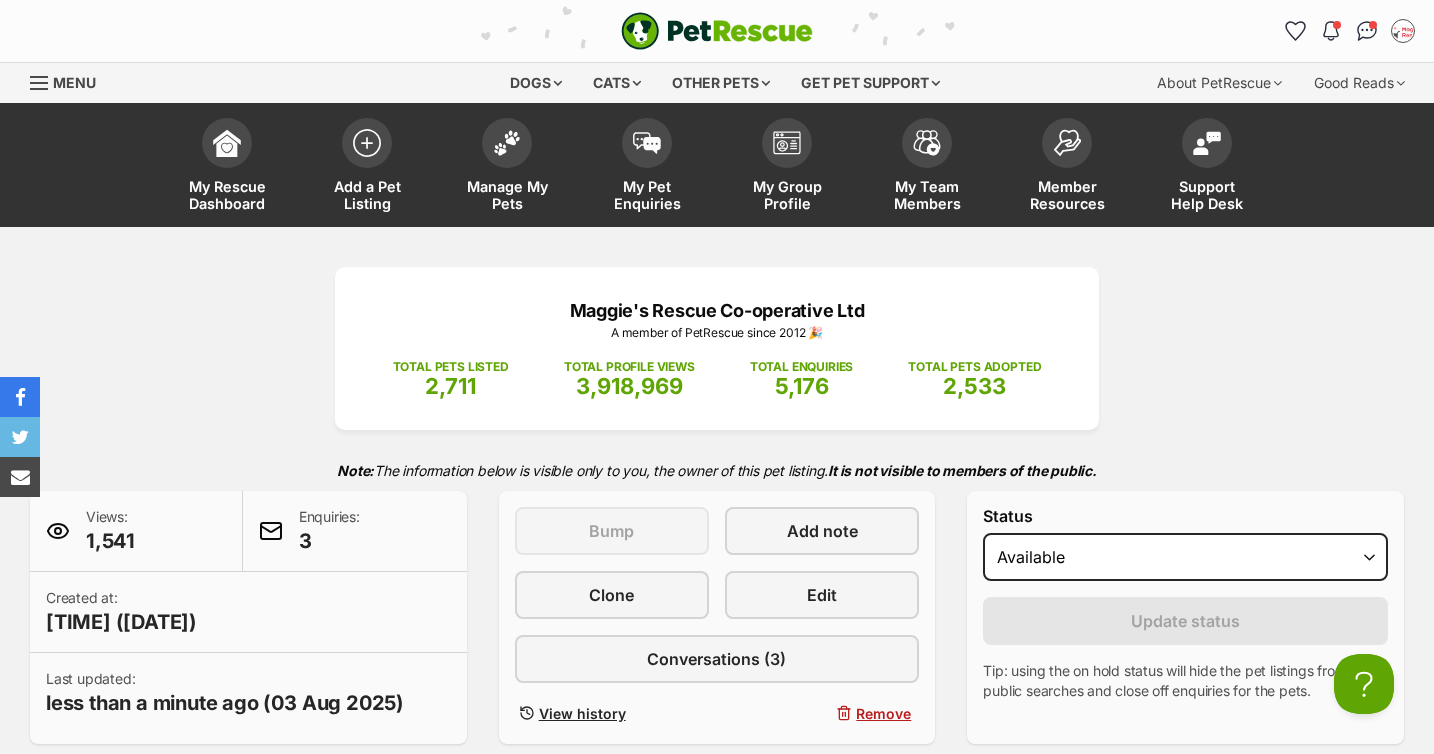 scroll, scrollTop: 0, scrollLeft: 0, axis: both 